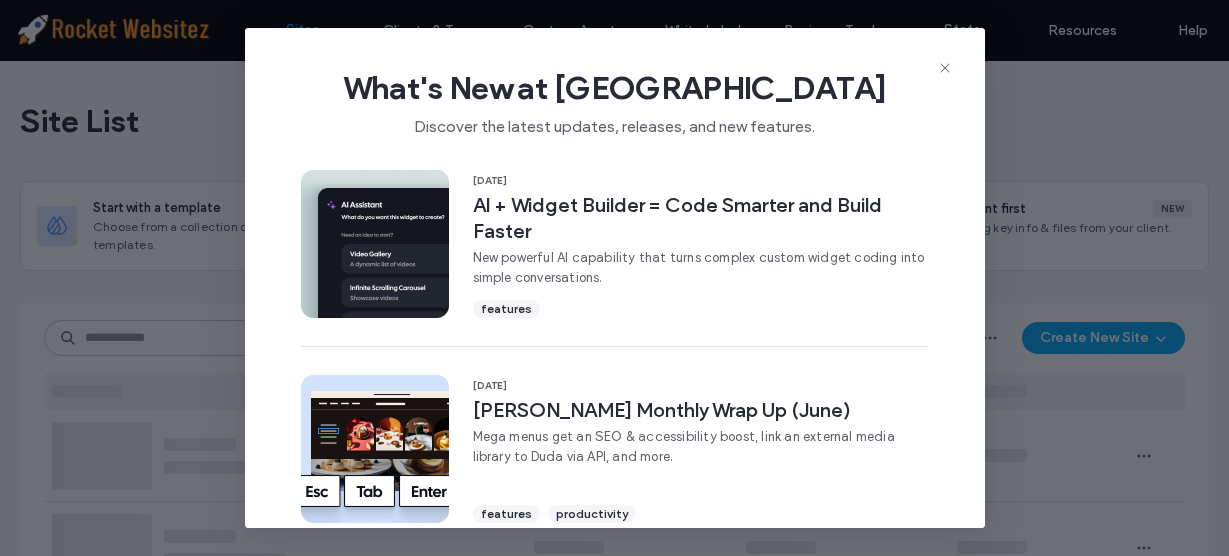 scroll, scrollTop: 0, scrollLeft: 0, axis: both 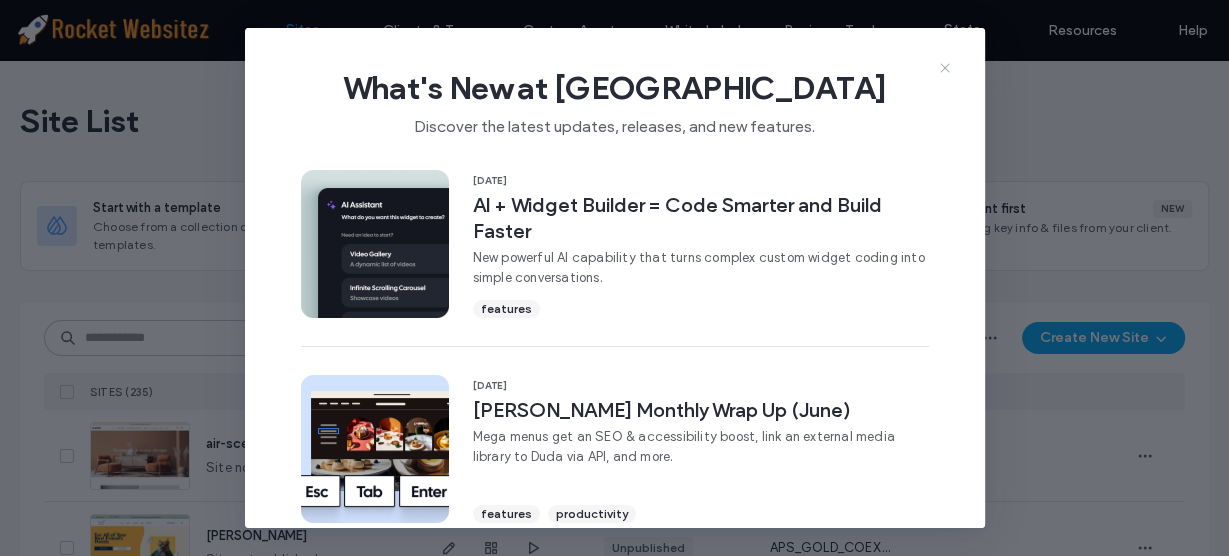 click 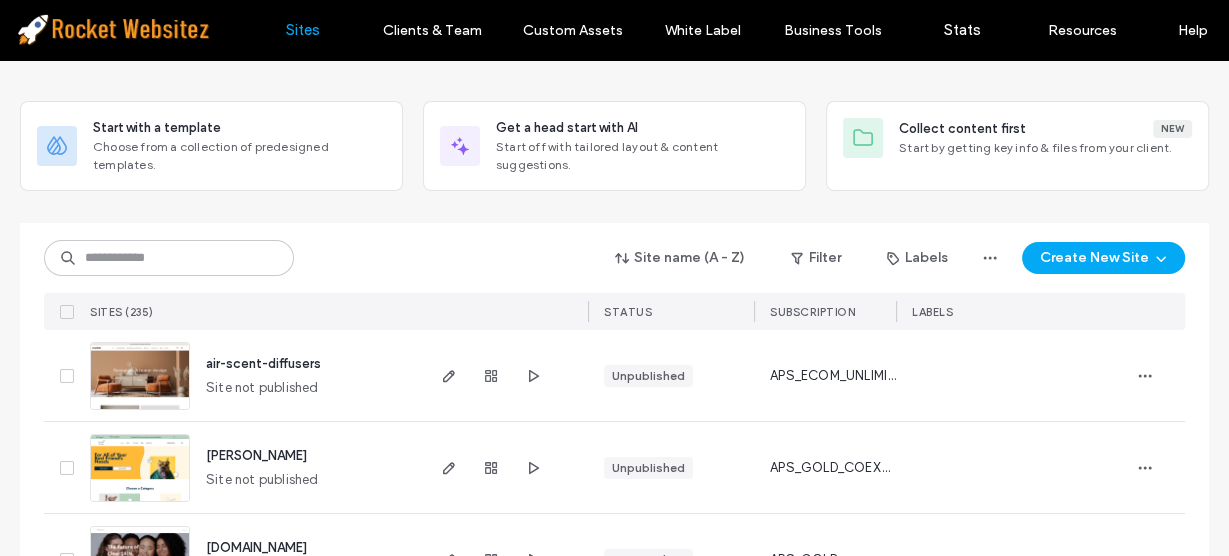 scroll, scrollTop: 81, scrollLeft: 0, axis: vertical 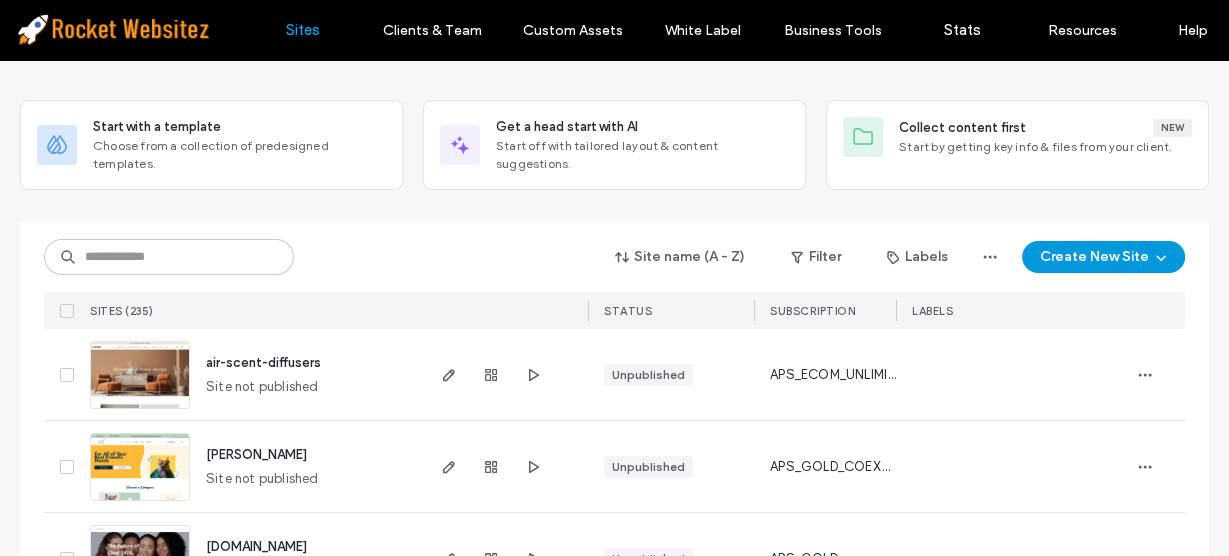 click on "Create New Site" at bounding box center [1103, 257] 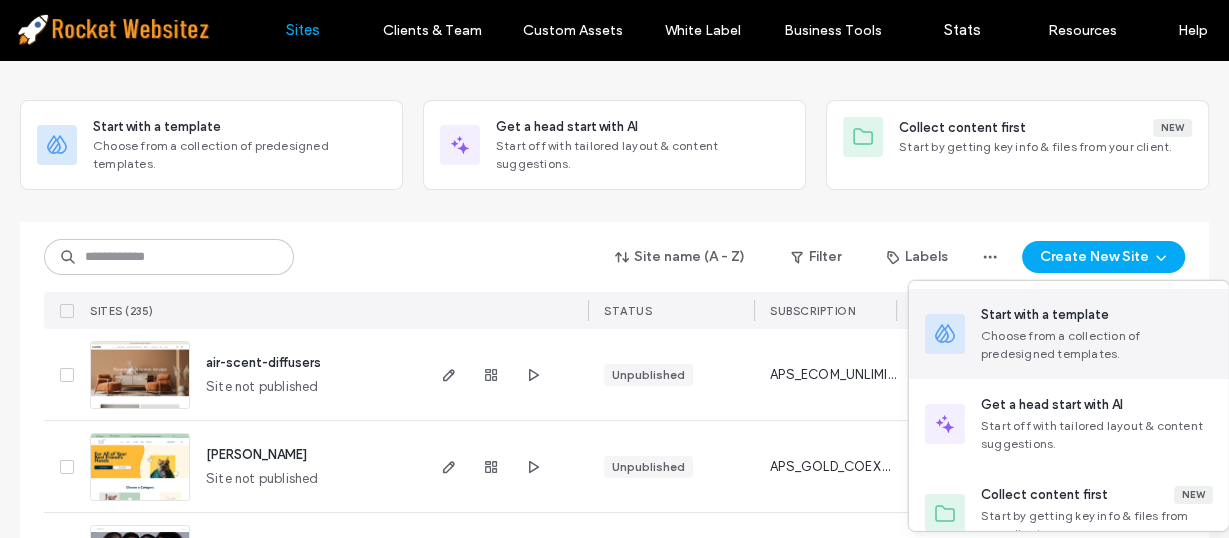 click on "Choose from a collection of predesigned templates." at bounding box center (1097, 345) 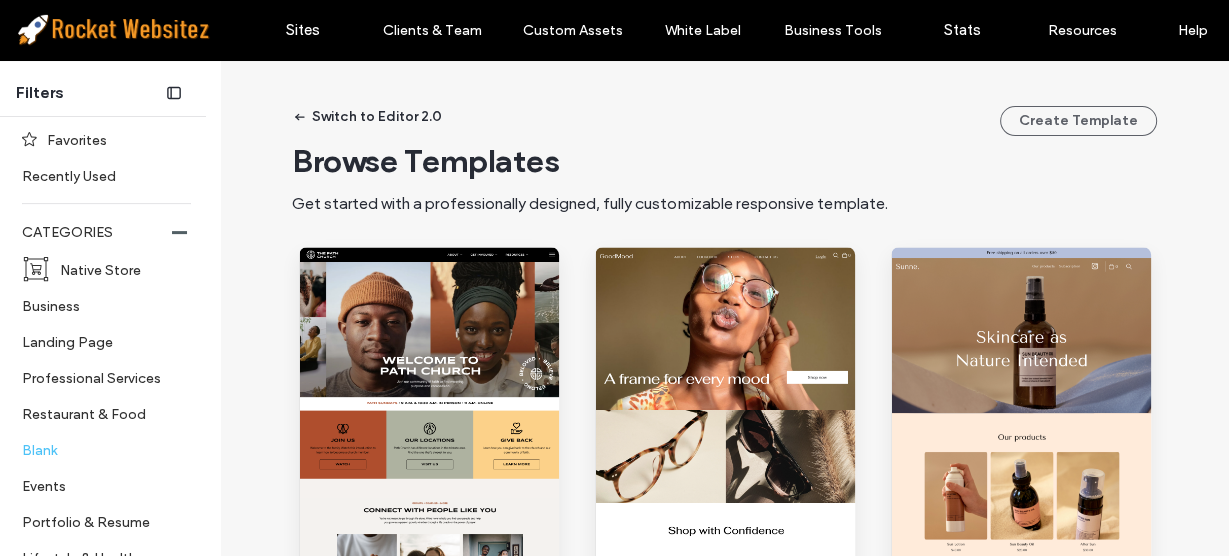 scroll, scrollTop: 402, scrollLeft: 0, axis: vertical 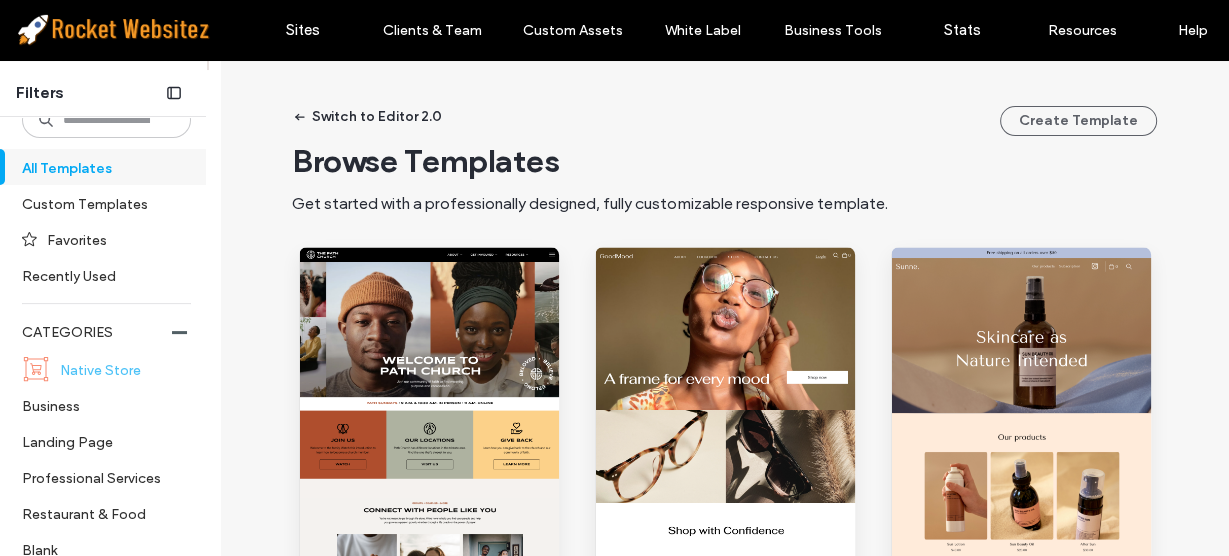 click on "Native Store" at bounding box center [117, 369] 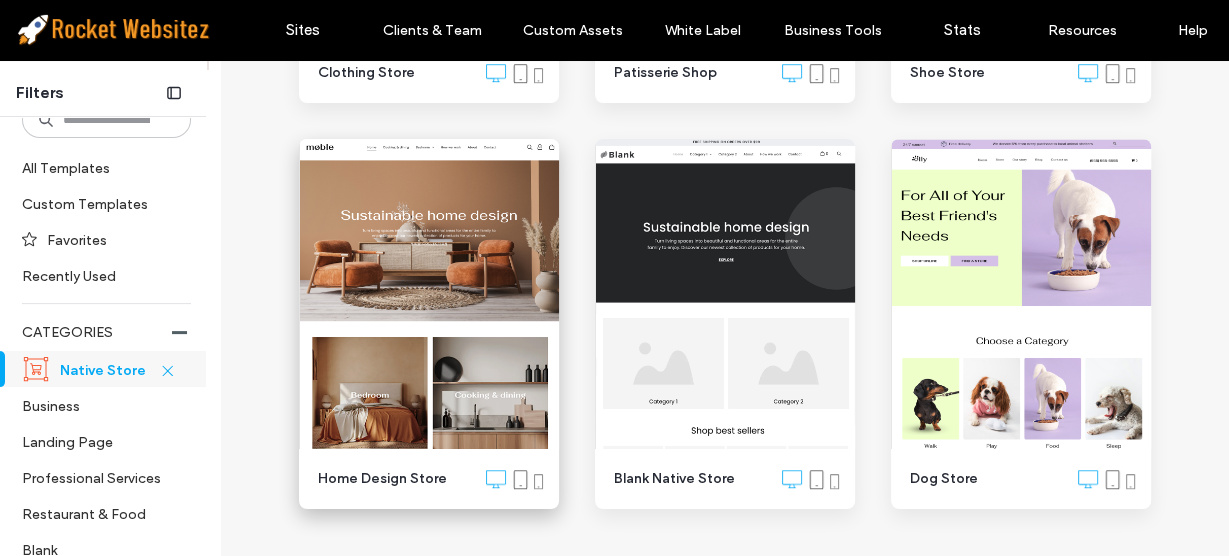 scroll, scrollTop: 991, scrollLeft: 0, axis: vertical 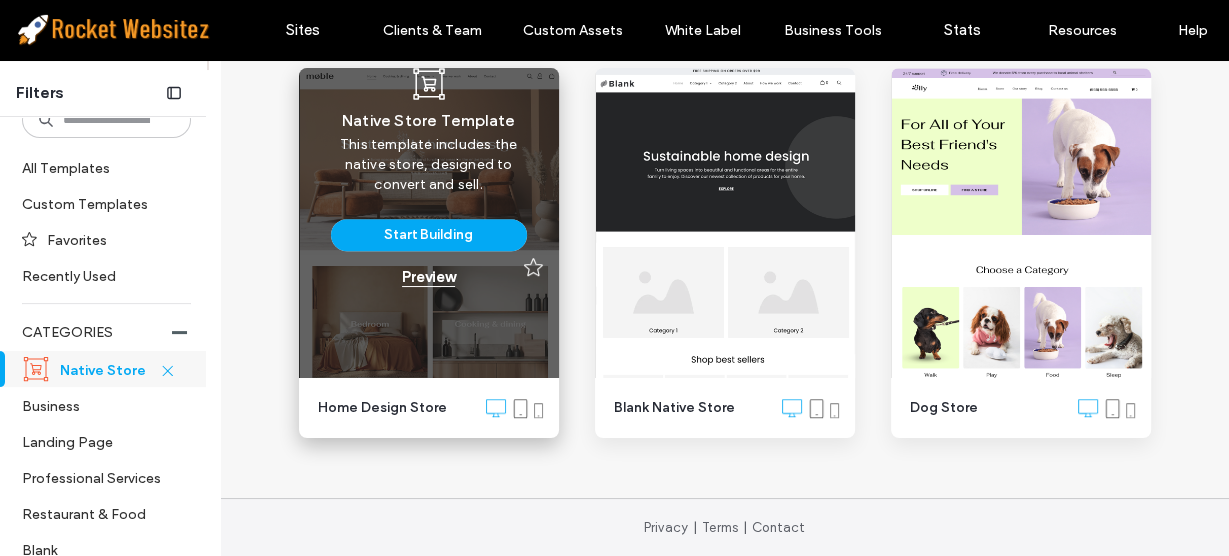 click on "Preview" at bounding box center [428, 277] 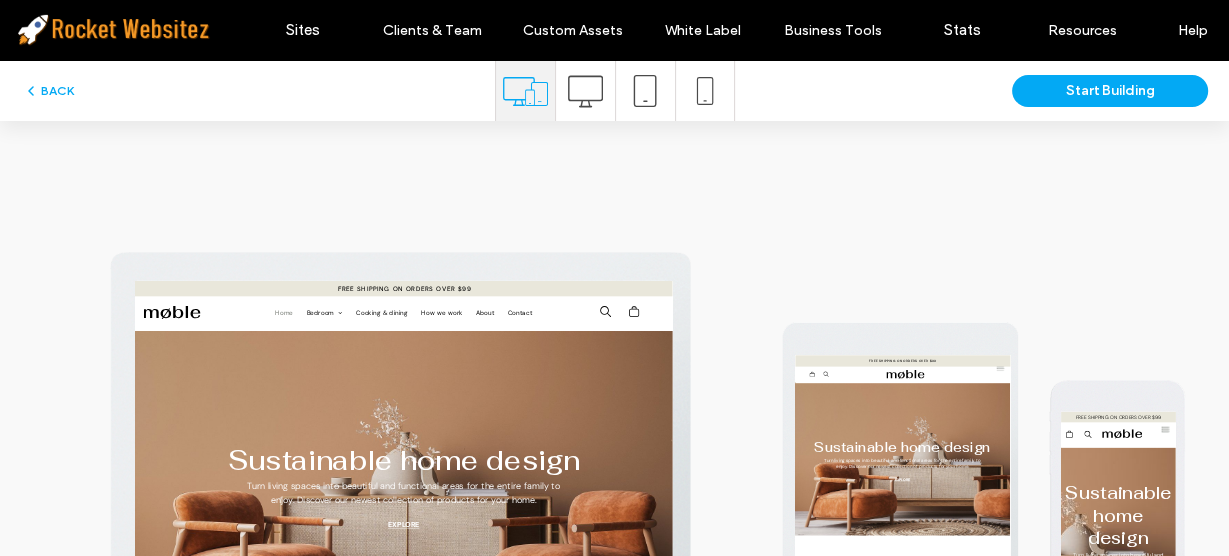 scroll, scrollTop: 0, scrollLeft: 0, axis: both 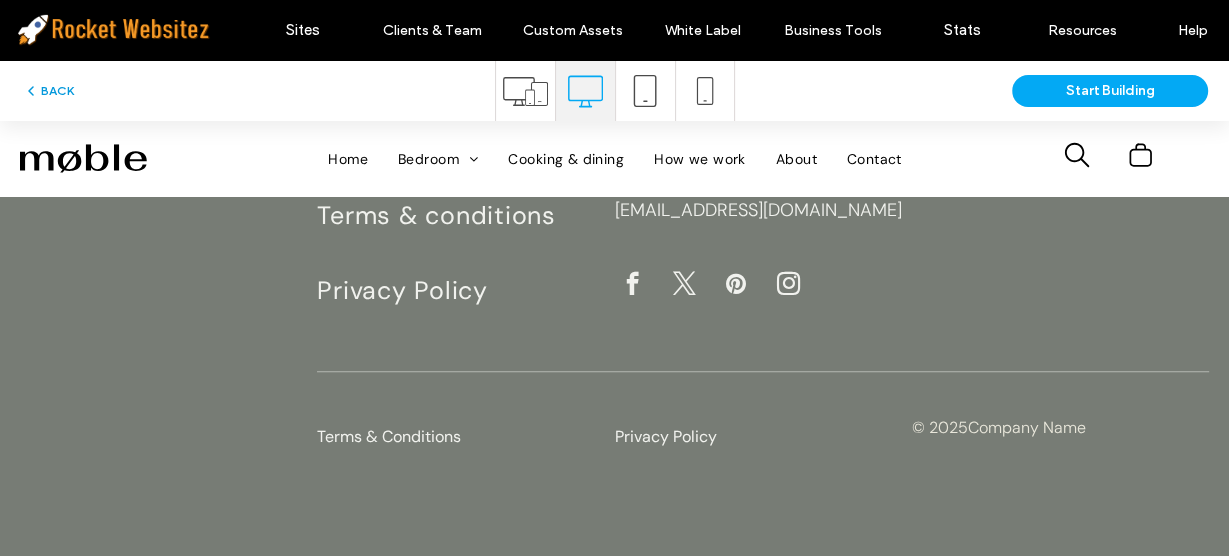 click on "BACK" at bounding box center [48, 91] 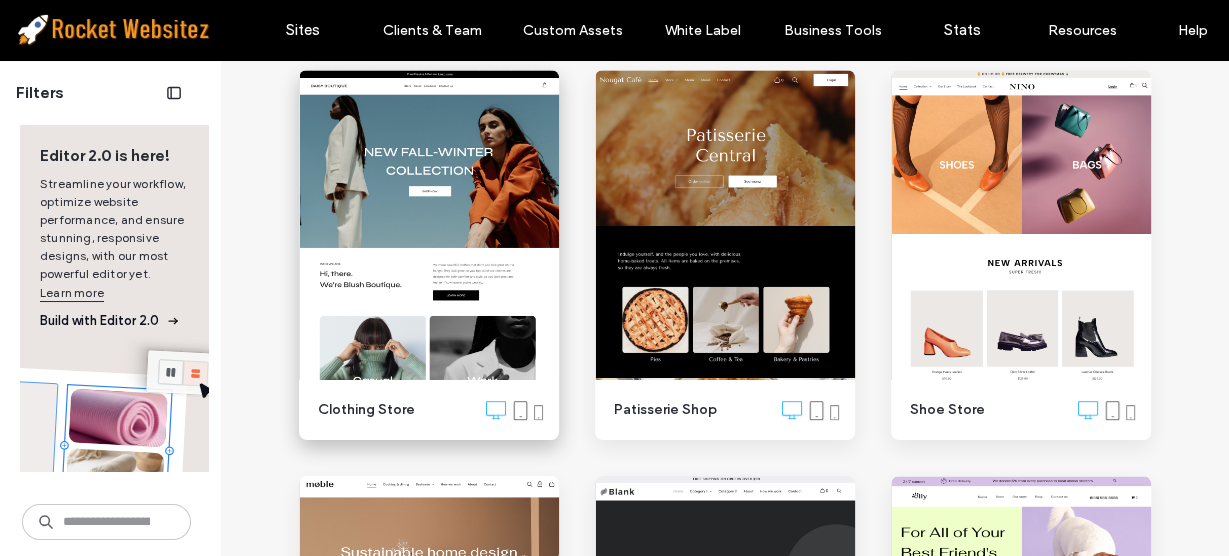 scroll, scrollTop: 585, scrollLeft: 0, axis: vertical 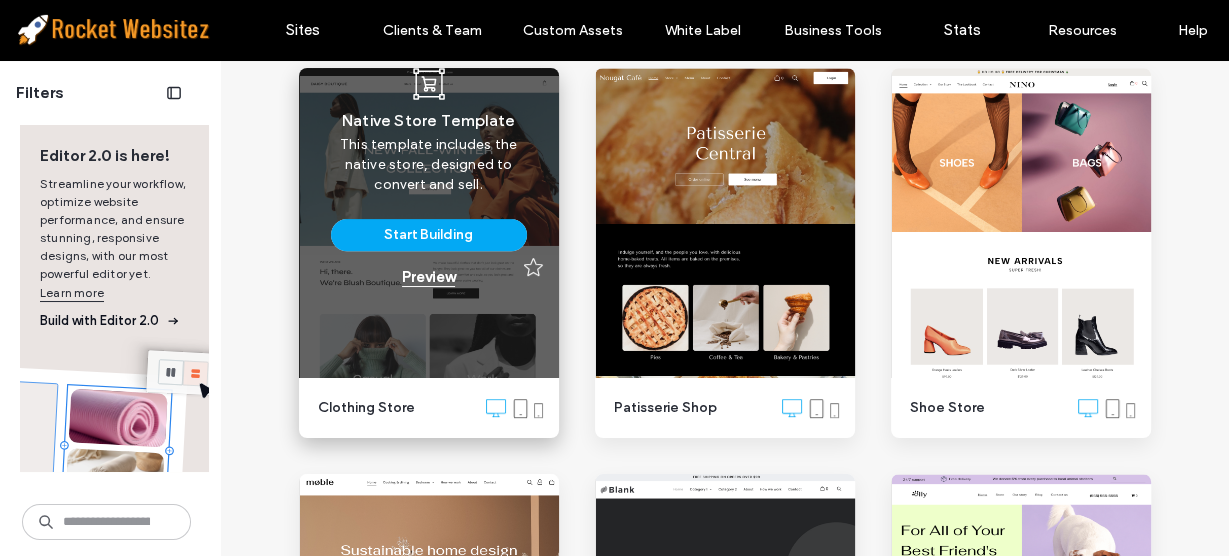 click on "Preview" at bounding box center [428, 277] 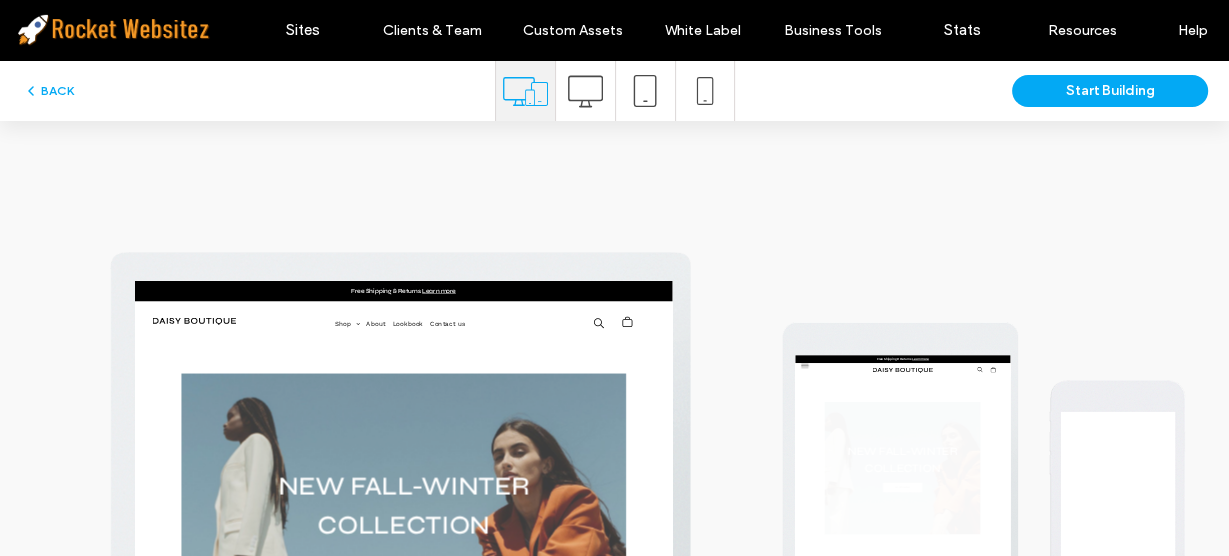 scroll, scrollTop: 0, scrollLeft: 0, axis: both 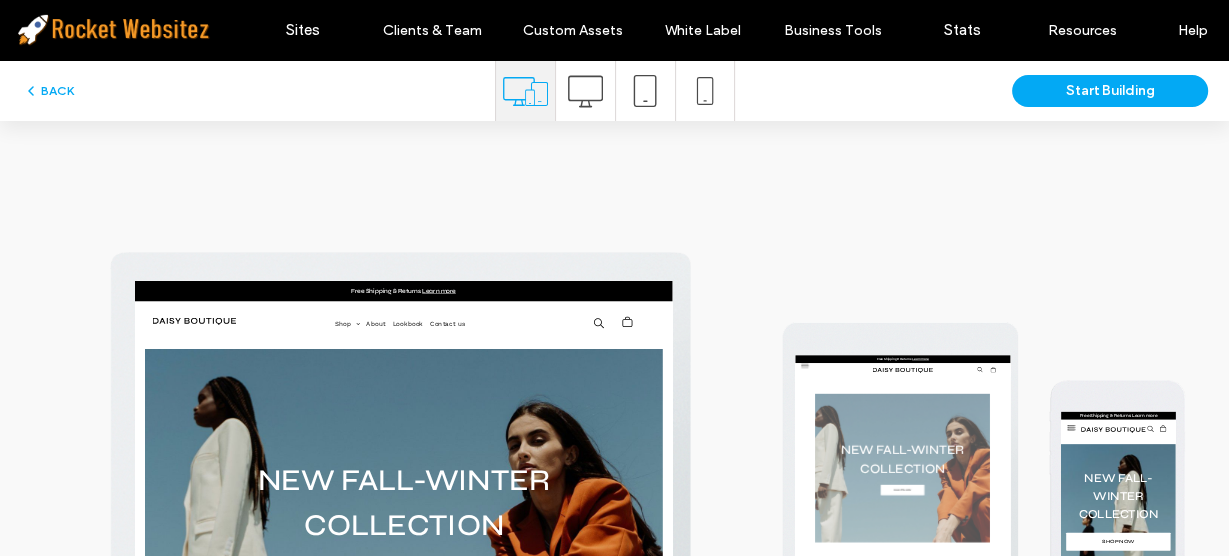 click 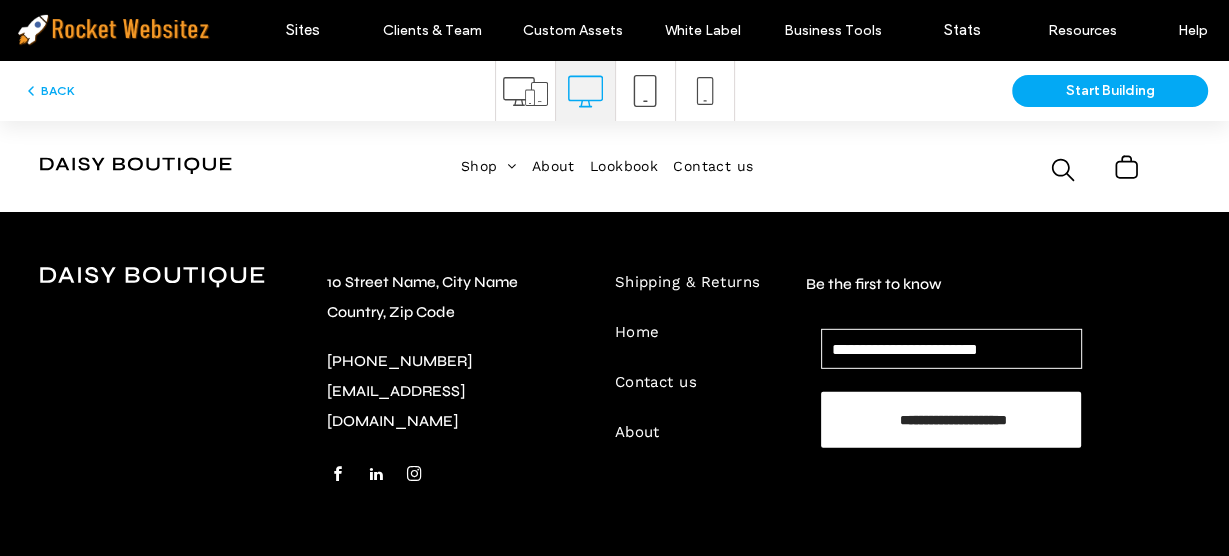 scroll, scrollTop: 4837, scrollLeft: 0, axis: vertical 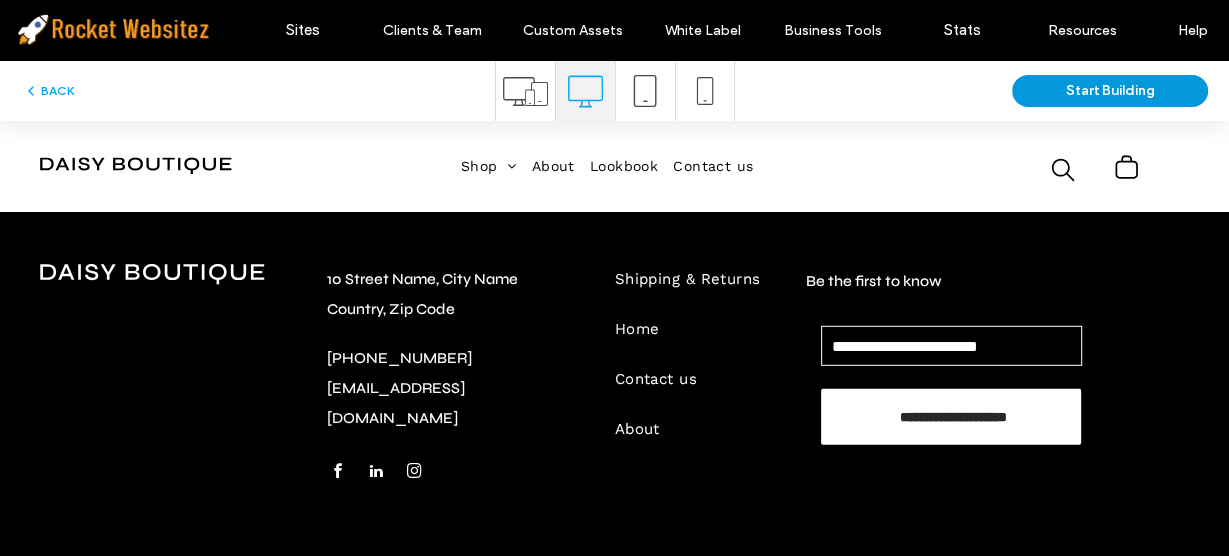 click on "Start Building" at bounding box center [1110, 91] 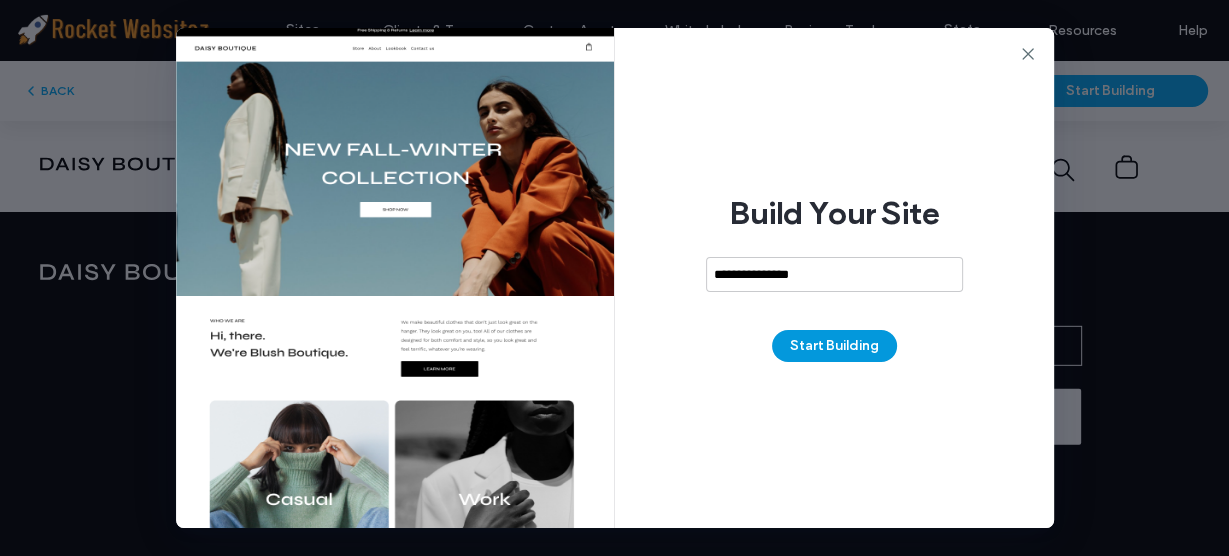 type on "**********" 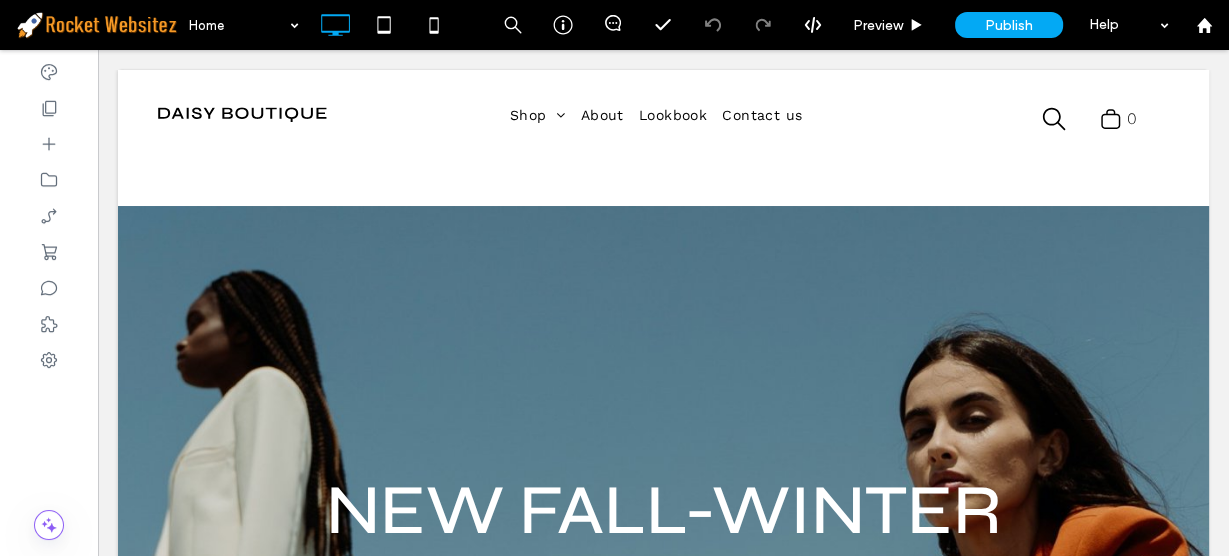 scroll, scrollTop: 3311, scrollLeft: 0, axis: vertical 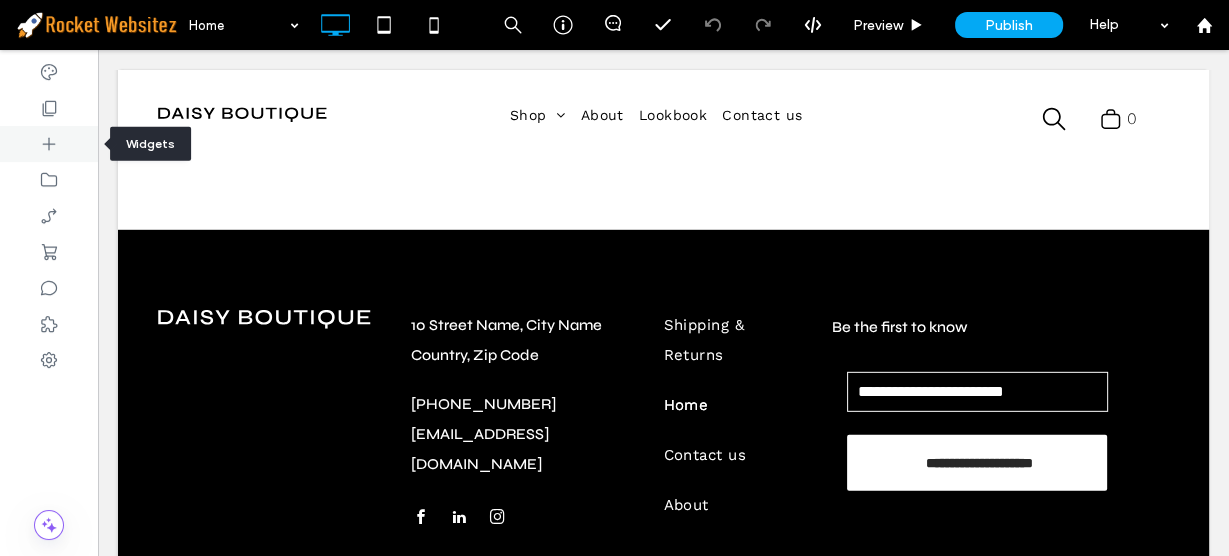 click 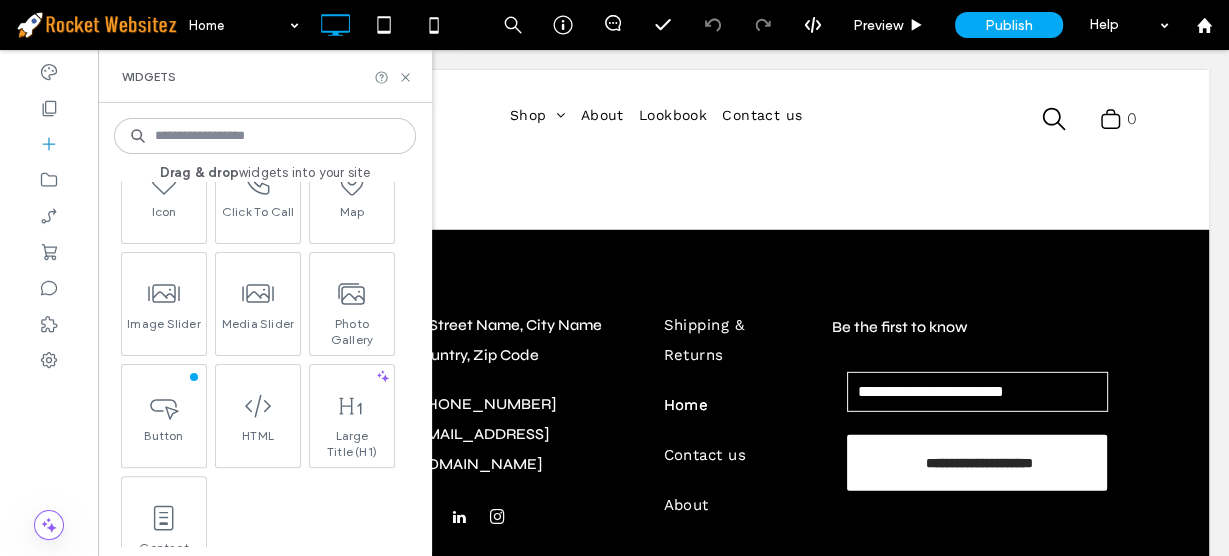scroll, scrollTop: 493, scrollLeft: 0, axis: vertical 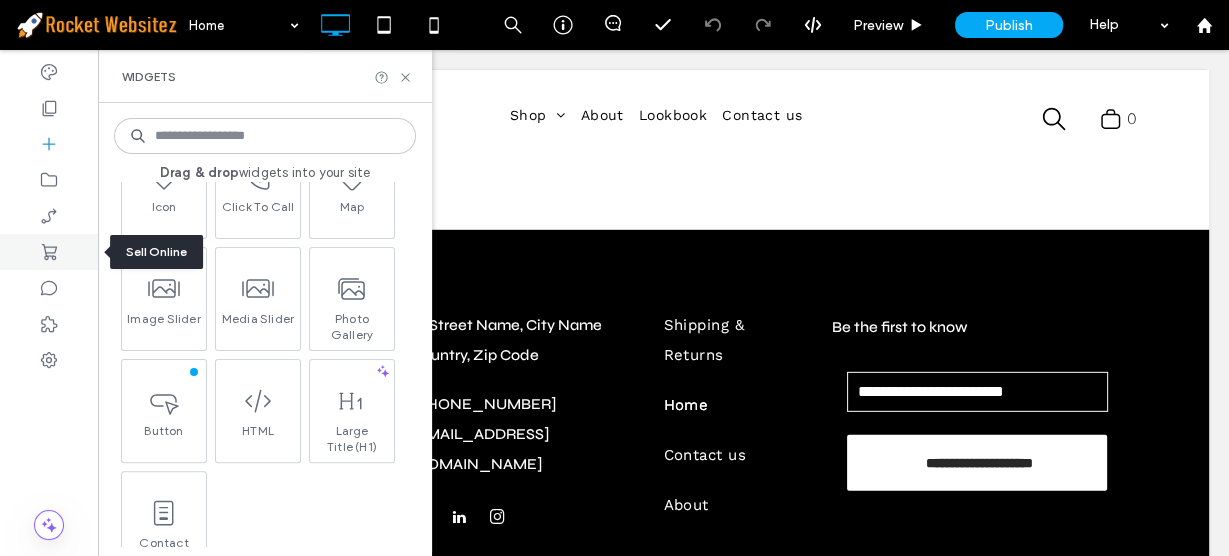 click at bounding box center (49, 252) 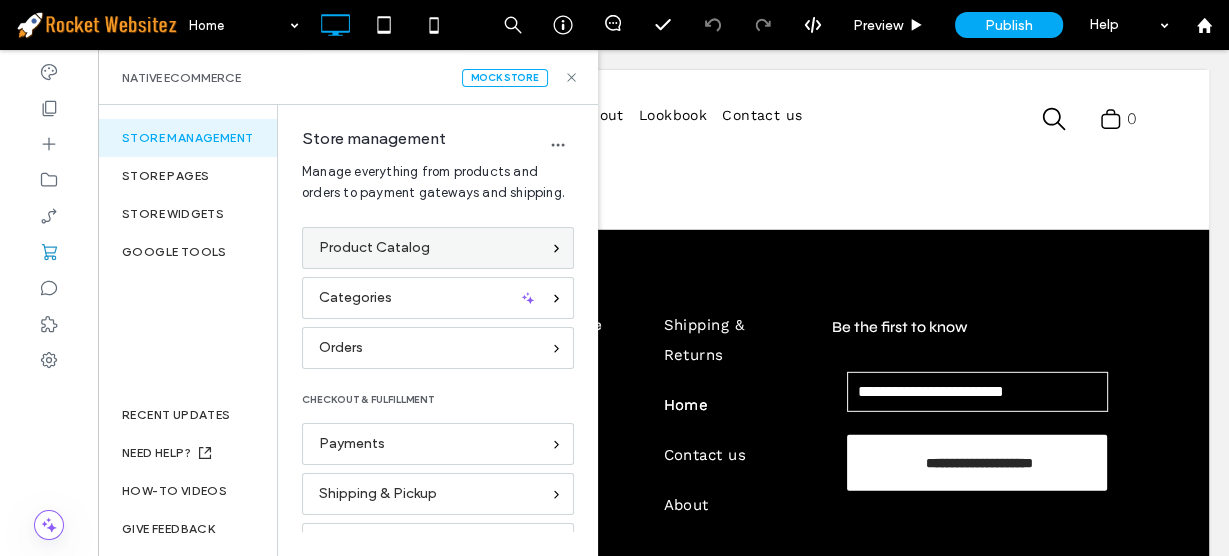 click on "Product Catalog" at bounding box center (374, 248) 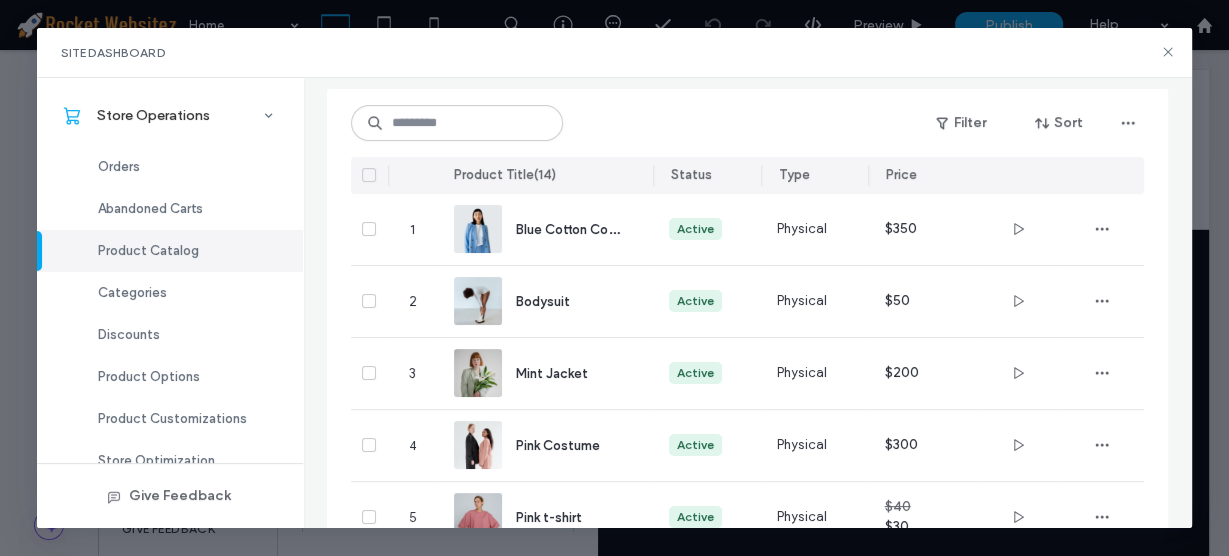 scroll, scrollTop: 149, scrollLeft: 0, axis: vertical 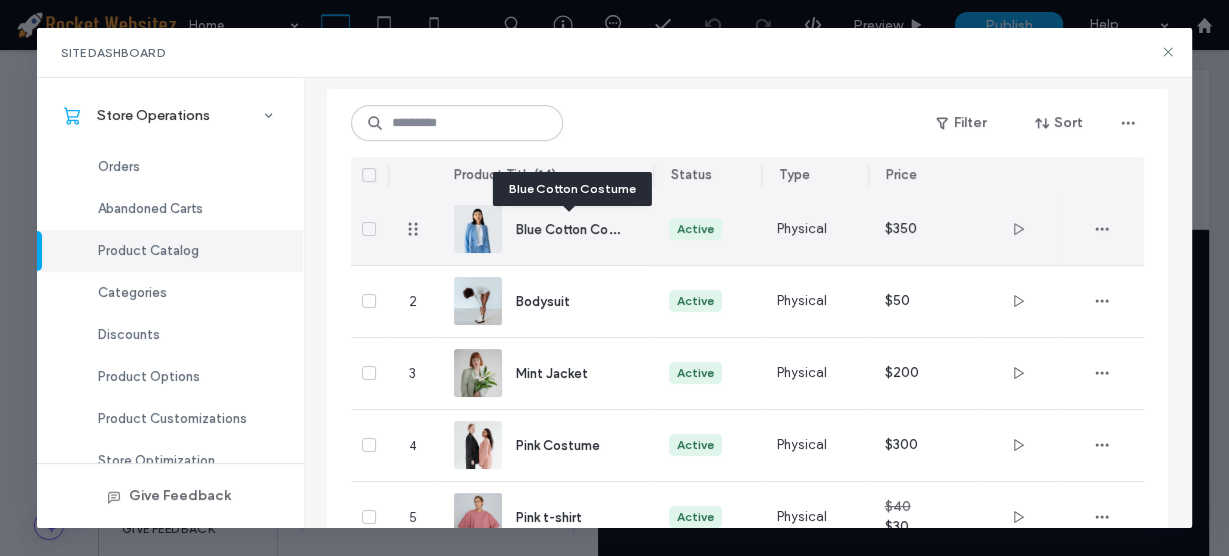 click on "Blue Cotton Costume" at bounding box center (581, 228) 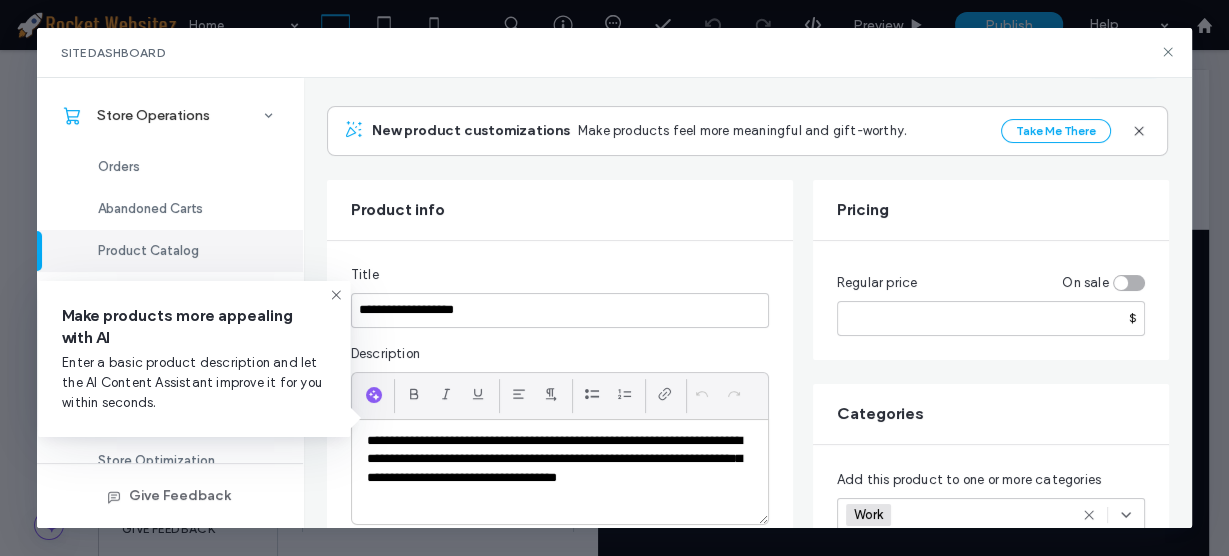 scroll, scrollTop: 0, scrollLeft: 0, axis: both 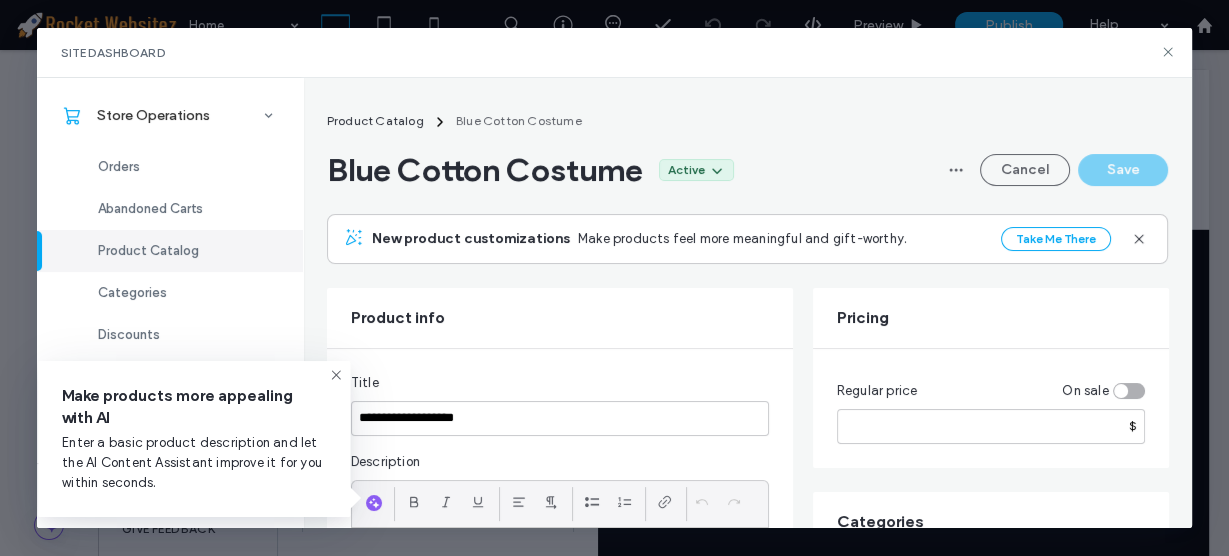 click 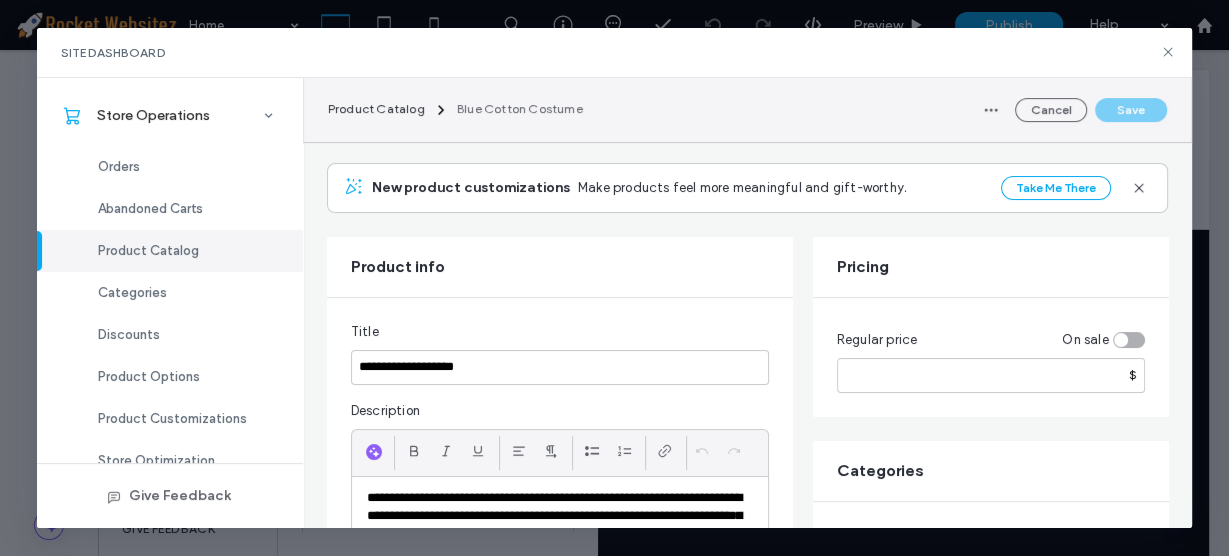 scroll, scrollTop: 0, scrollLeft: 0, axis: both 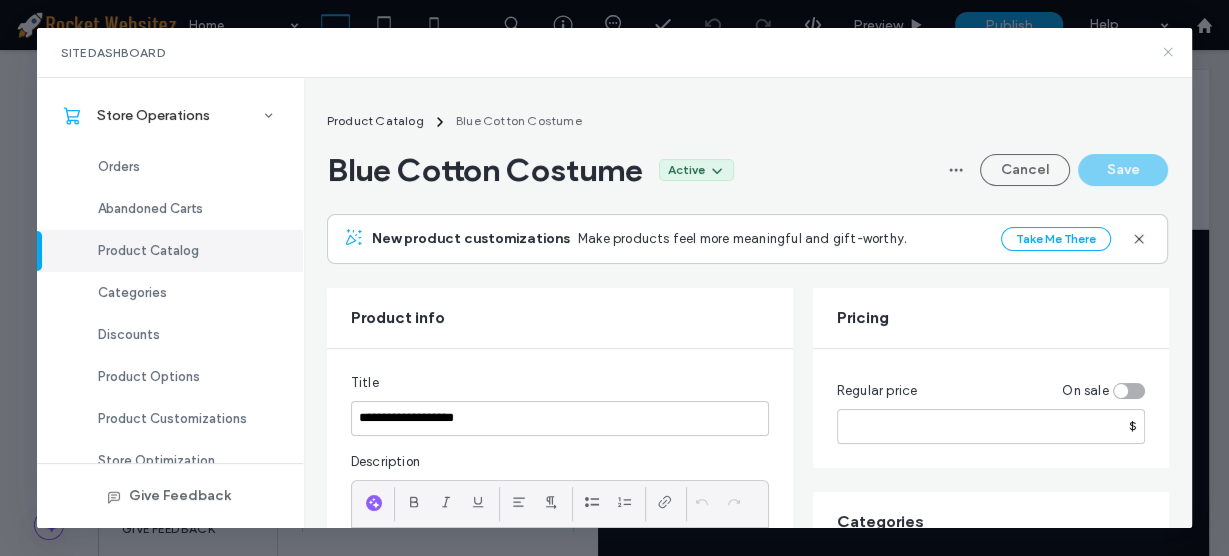 click 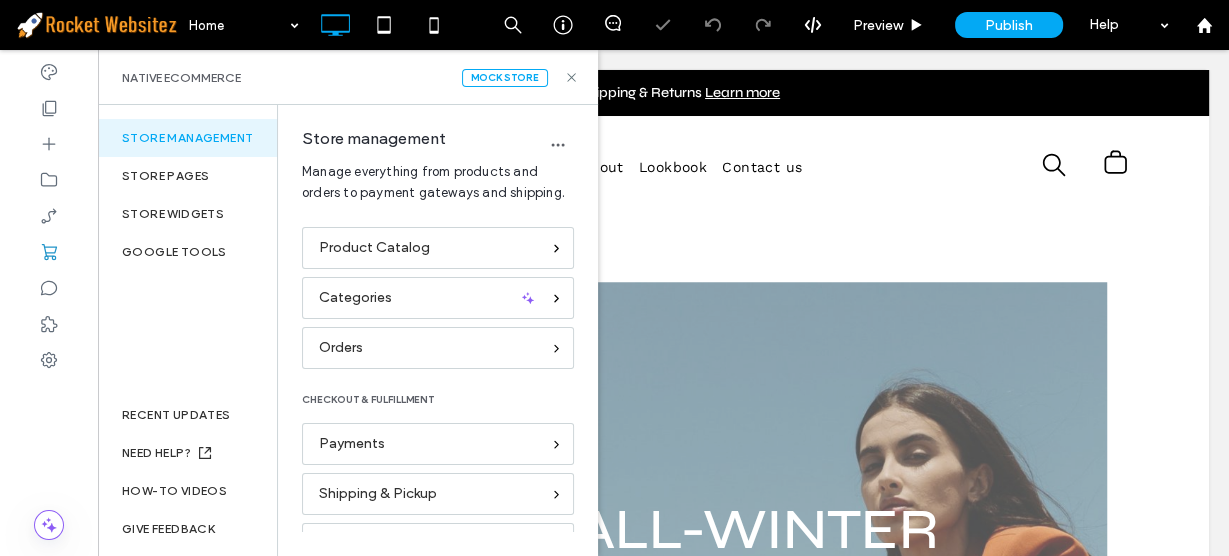scroll, scrollTop: 0, scrollLeft: 0, axis: both 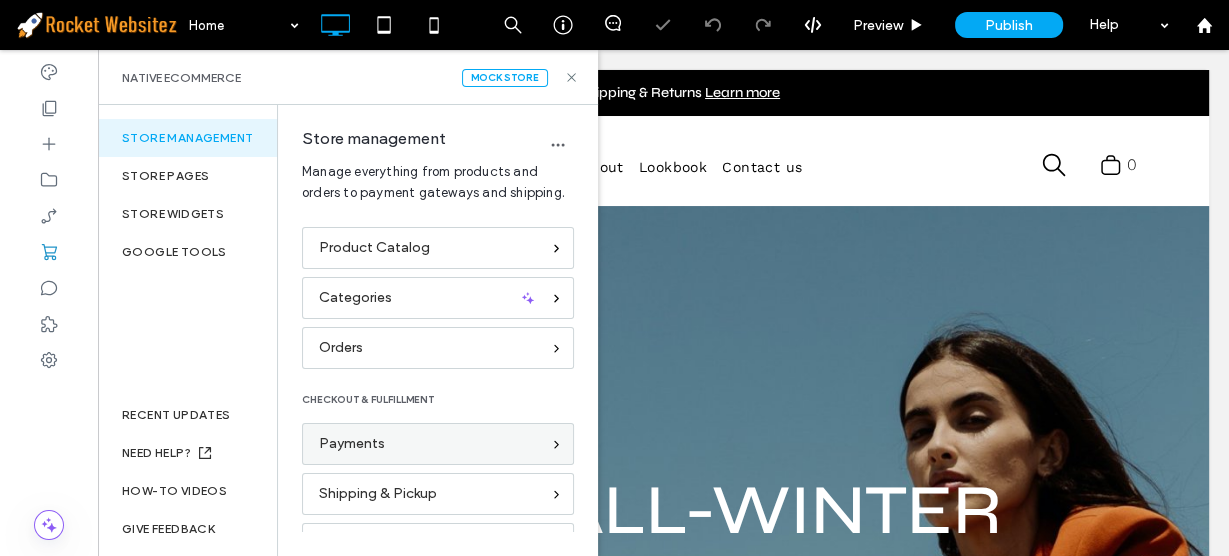 click on "Payments" at bounding box center [429, 444] 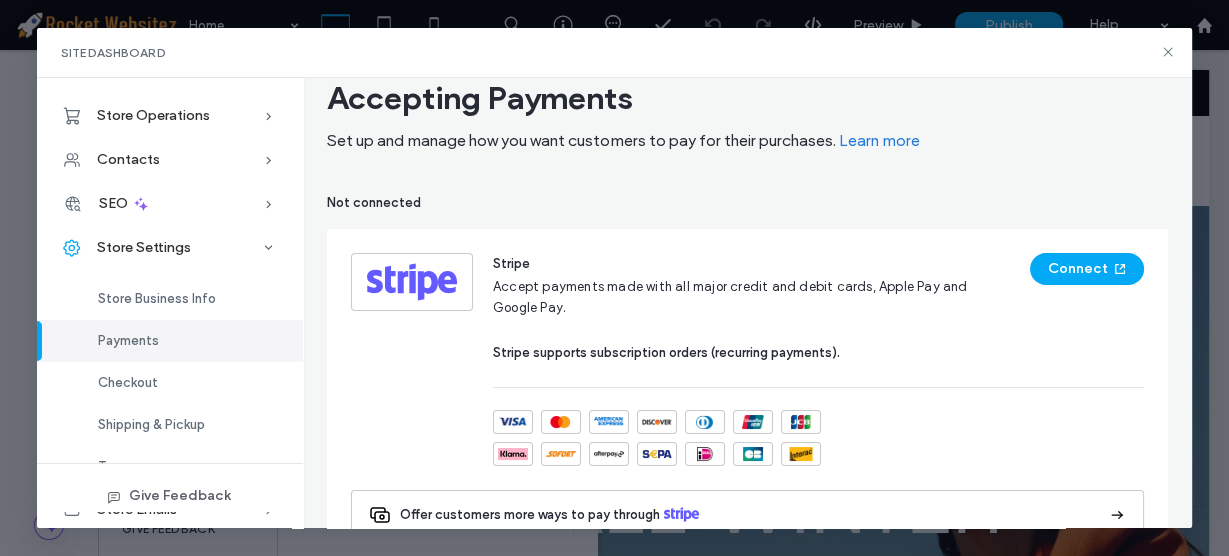 scroll, scrollTop: 0, scrollLeft: 0, axis: both 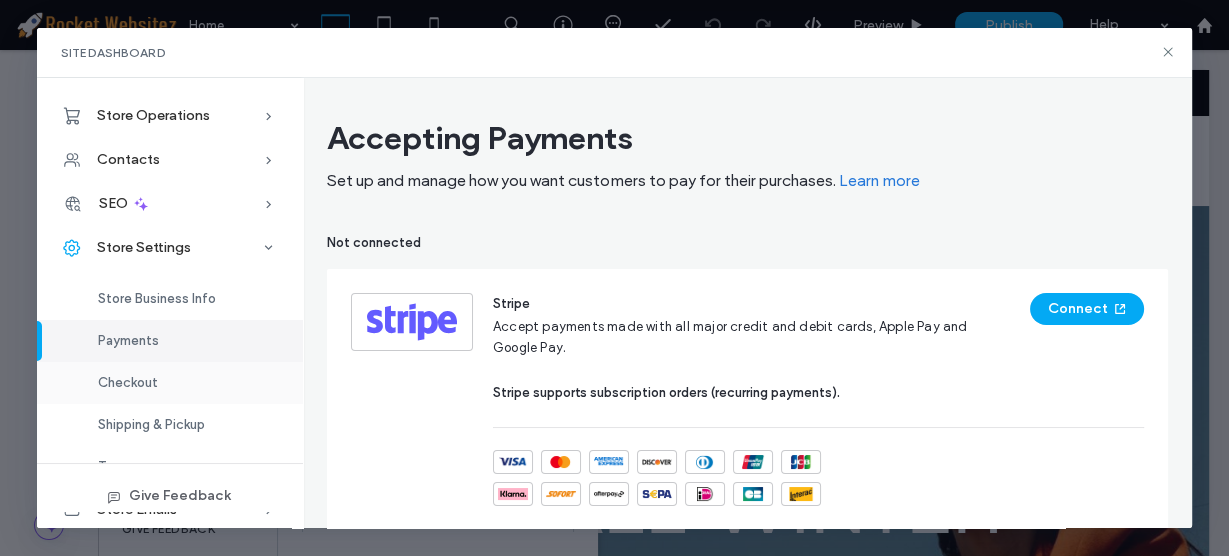 click on "Checkout" at bounding box center [128, 382] 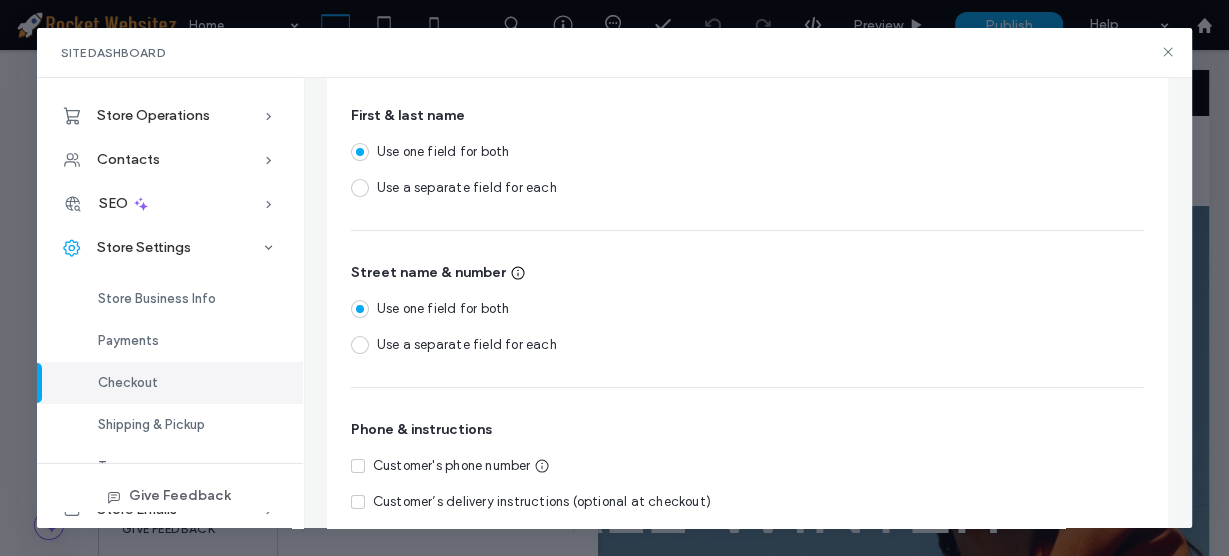 scroll, scrollTop: 222, scrollLeft: 0, axis: vertical 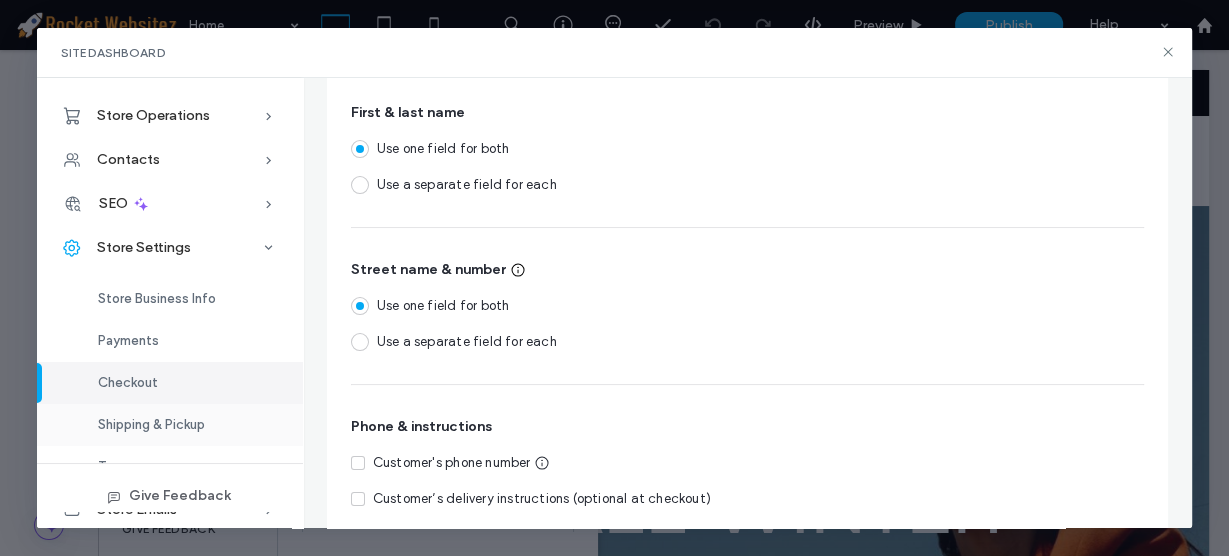 click on "Shipping & Pickup" at bounding box center (151, 424) 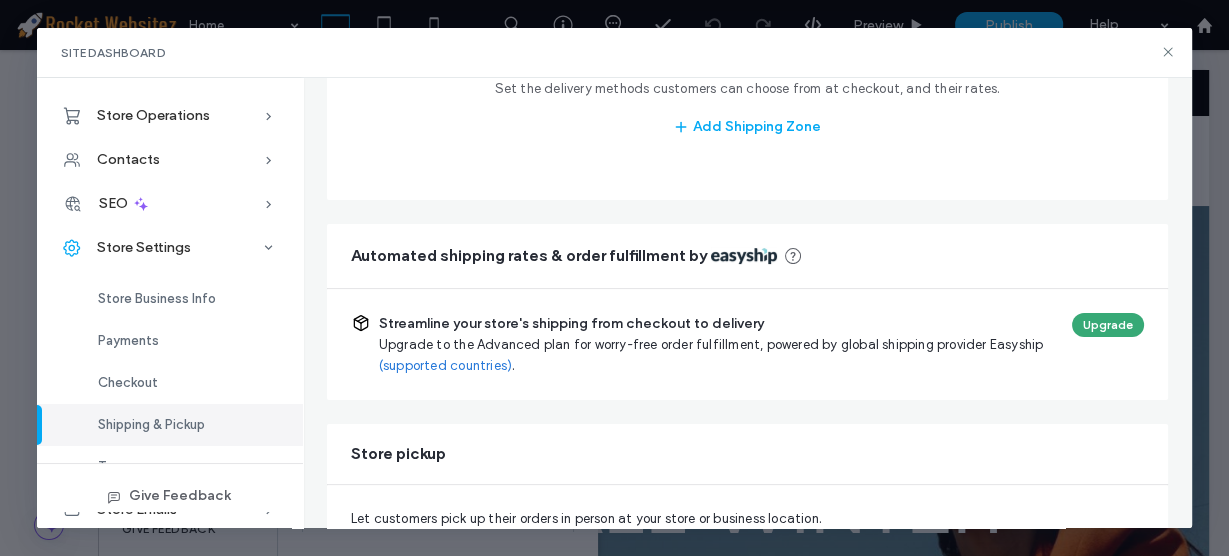 scroll, scrollTop: 476, scrollLeft: 0, axis: vertical 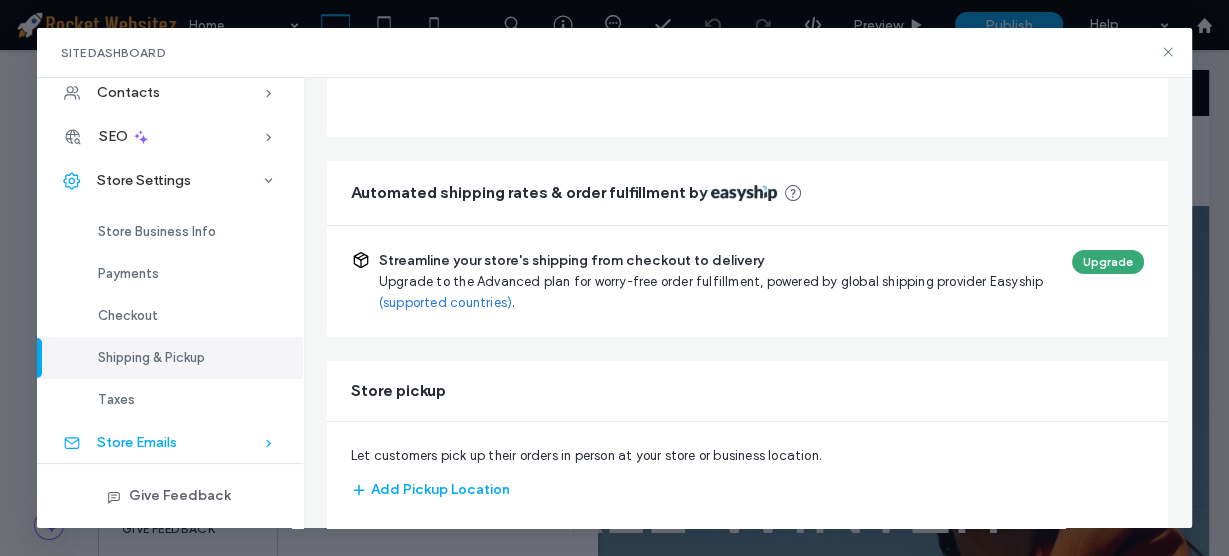 click on "Store Emails" at bounding box center [170, 443] 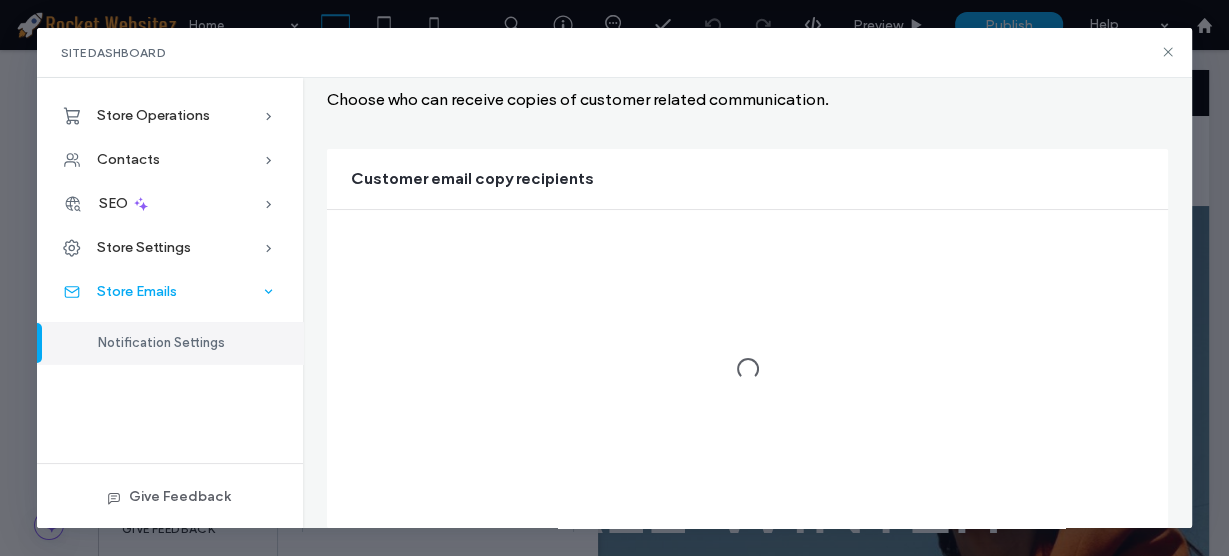 scroll, scrollTop: 0, scrollLeft: 0, axis: both 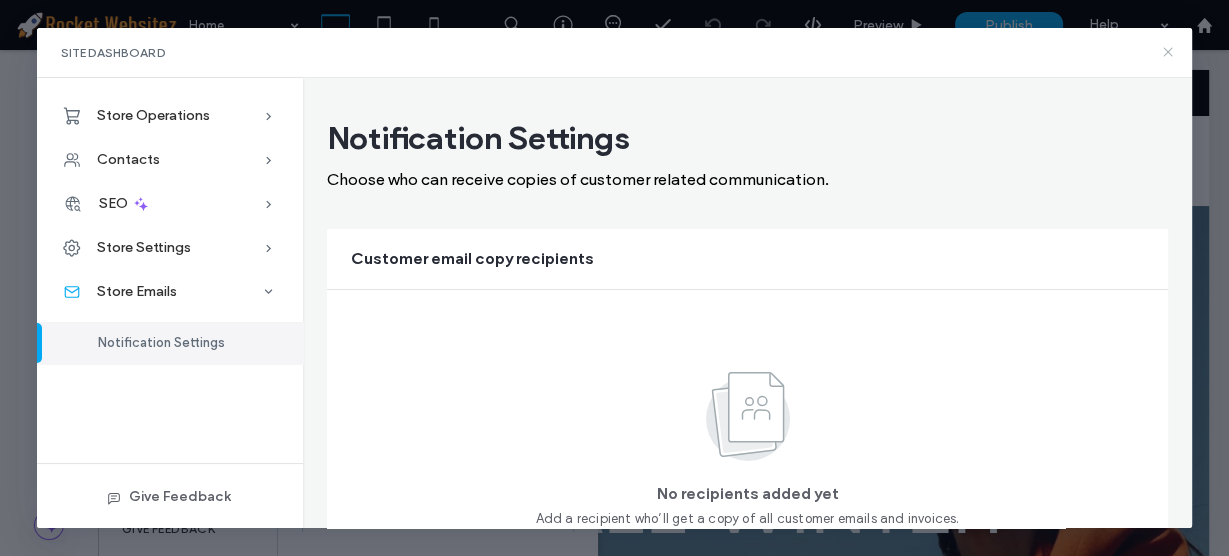 click 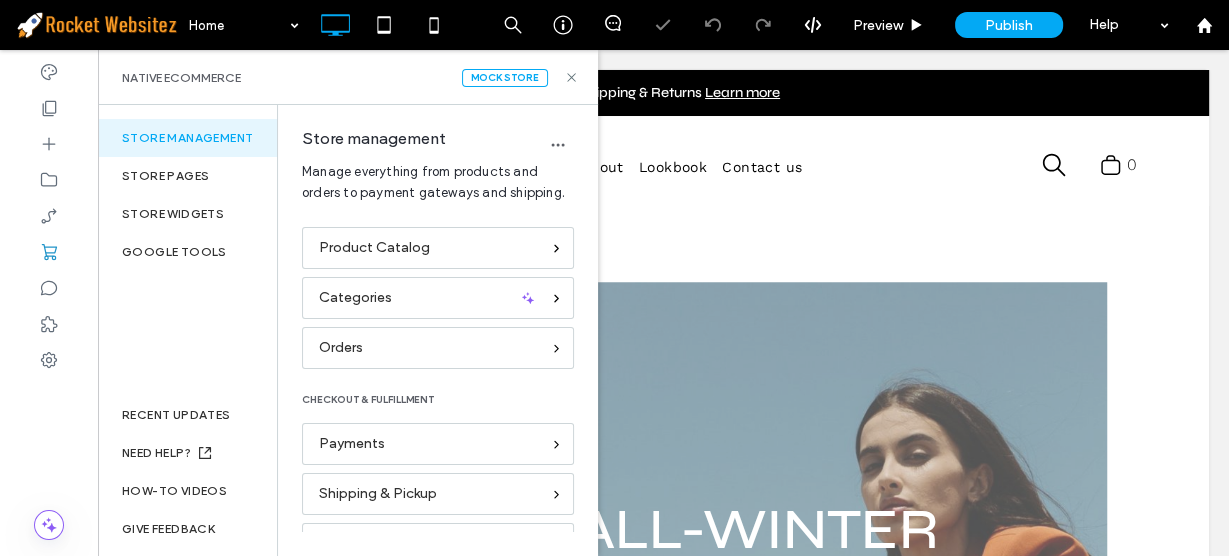 scroll, scrollTop: 0, scrollLeft: 0, axis: both 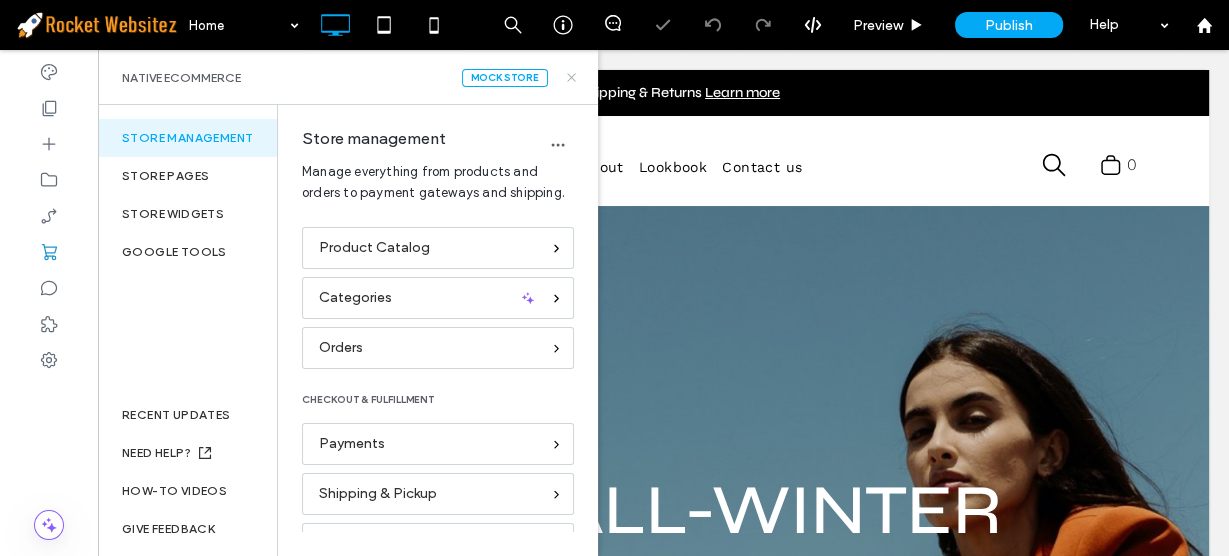 click 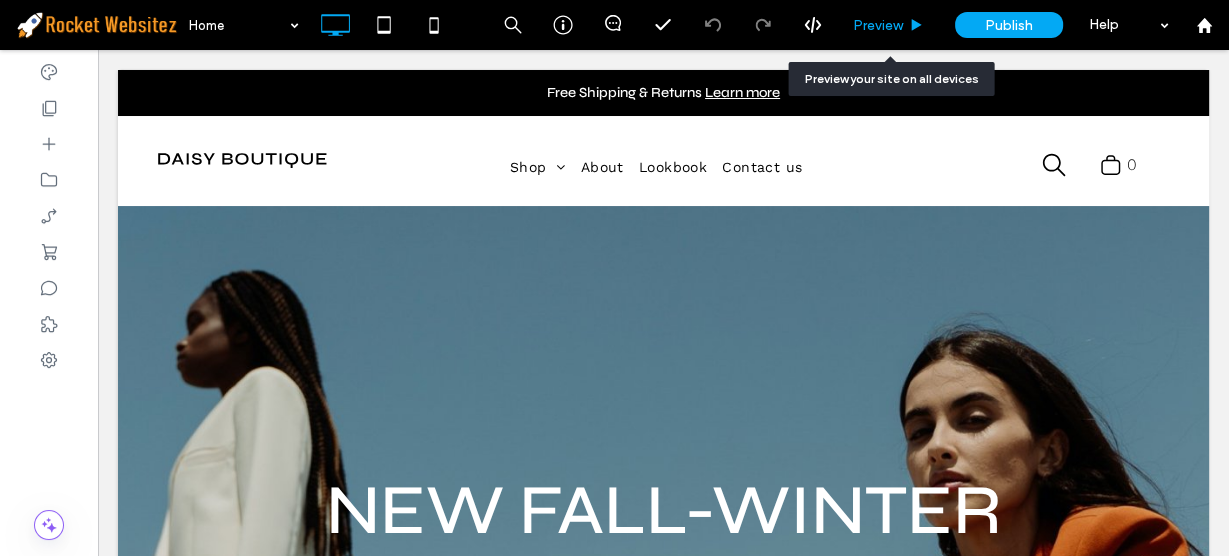 click on "Preview" at bounding box center (878, 25) 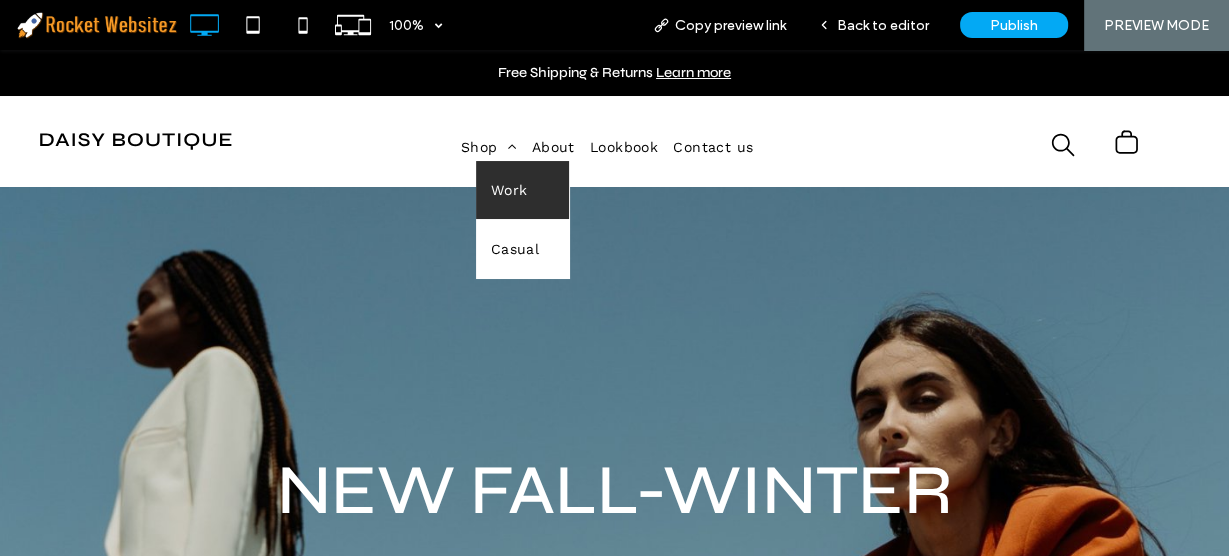 click on "Work" at bounding box center (509, 190) 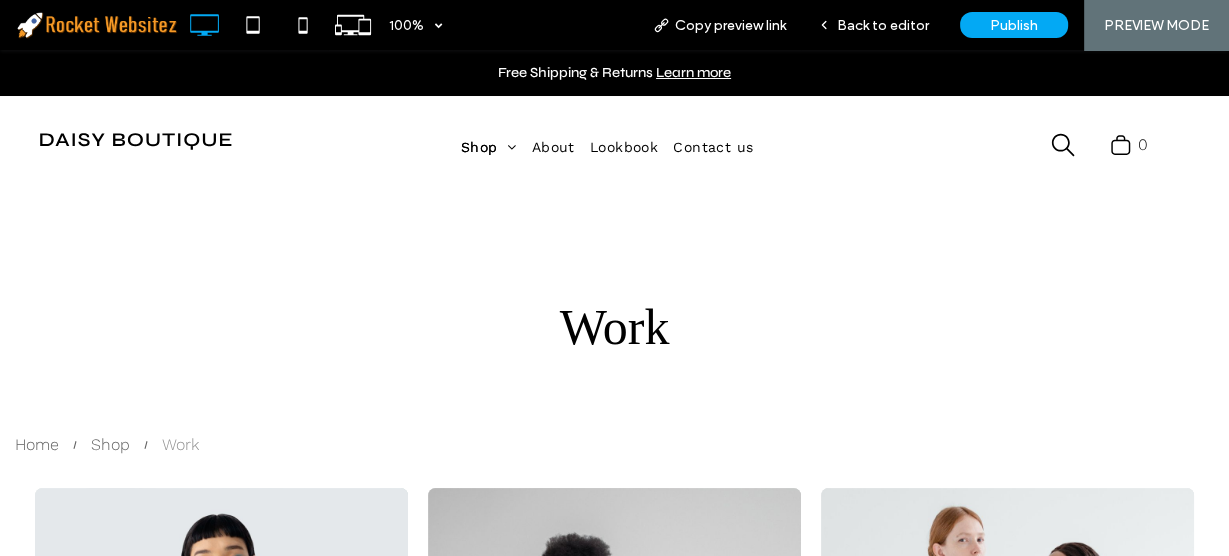 scroll, scrollTop: 0, scrollLeft: 0, axis: both 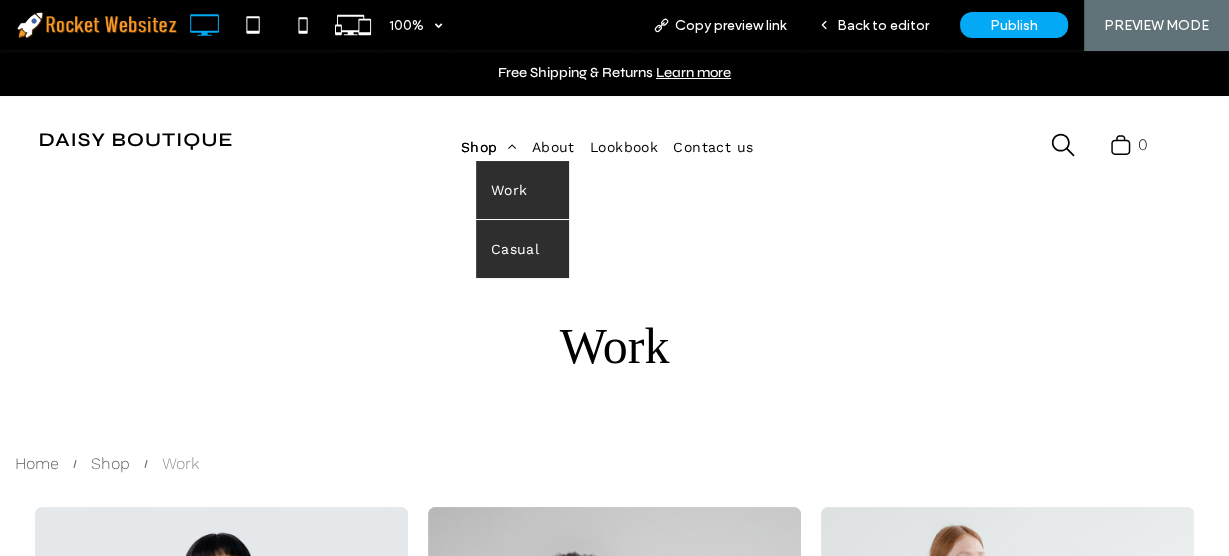 click on "Casual" at bounding box center (515, 249) 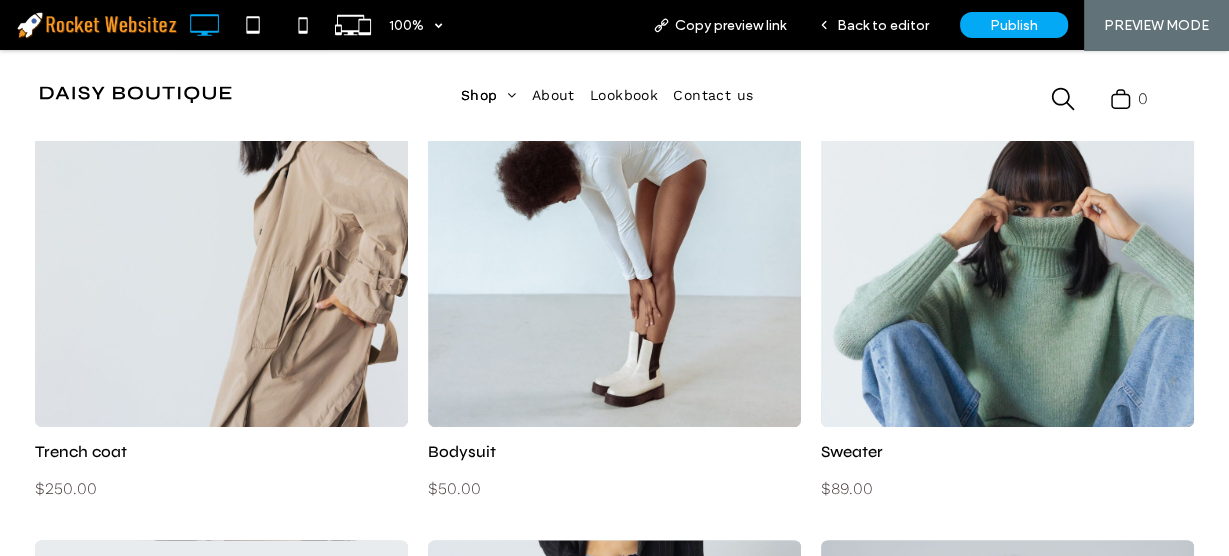 scroll, scrollTop: 451, scrollLeft: 0, axis: vertical 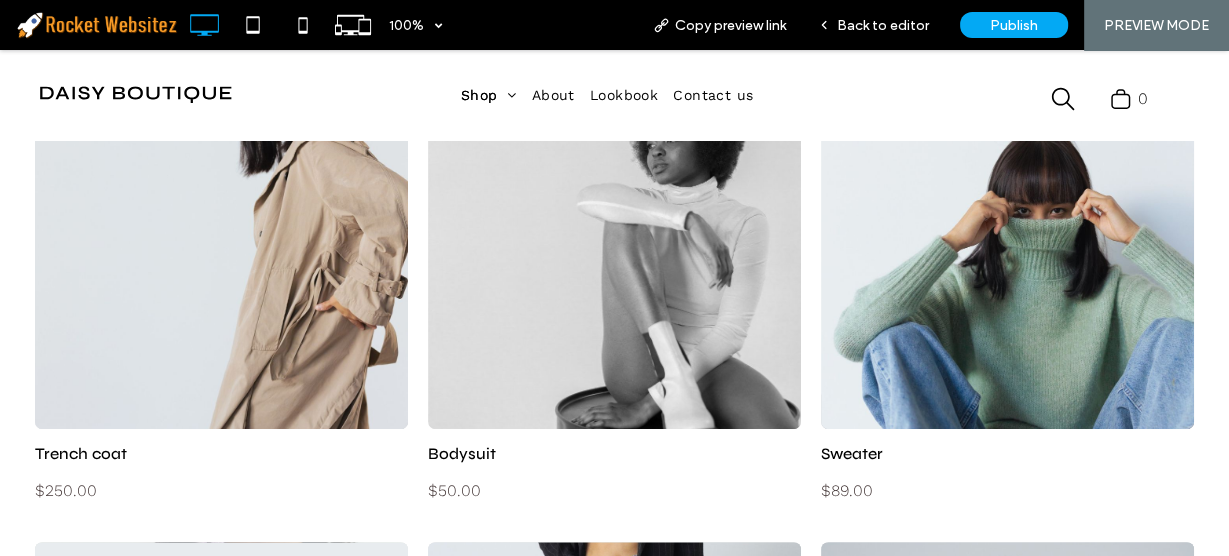 click at bounding box center [614, 242] 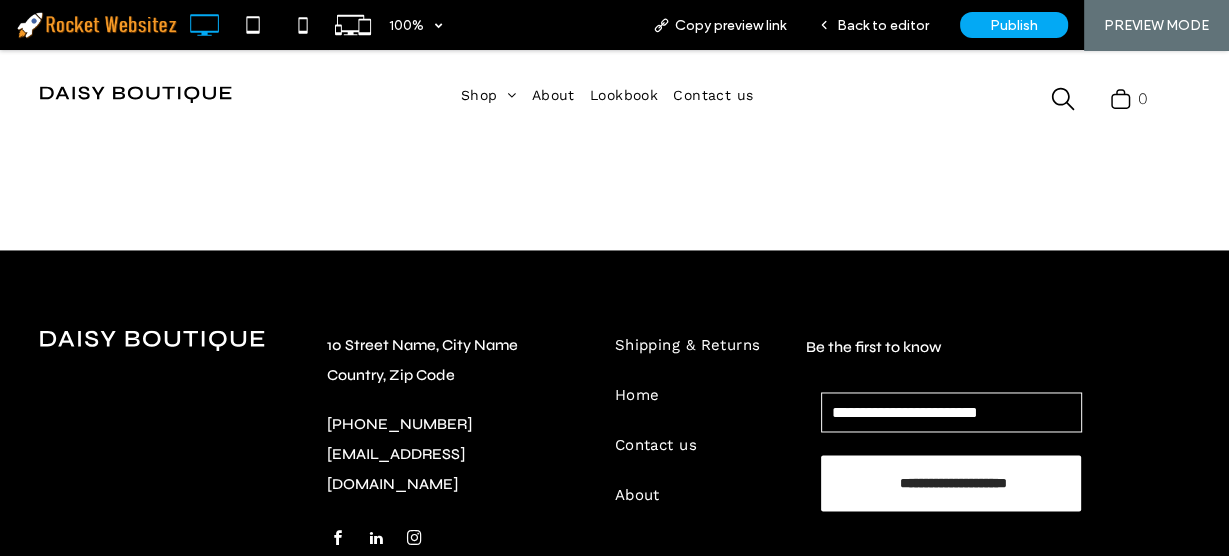 scroll, scrollTop: 2674, scrollLeft: 0, axis: vertical 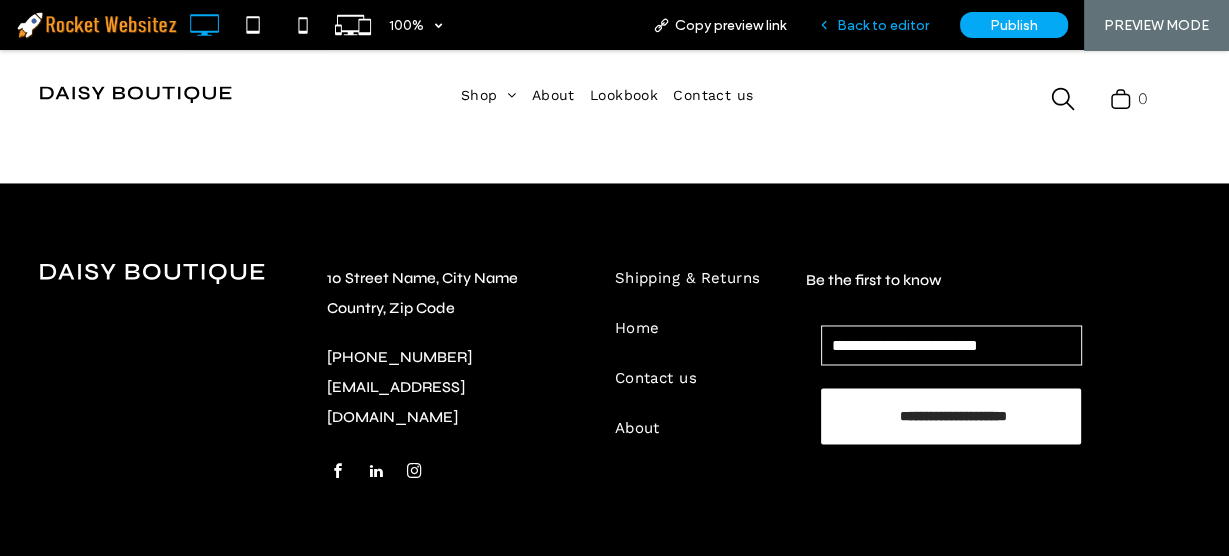 click on "Back to editor" at bounding box center [883, 25] 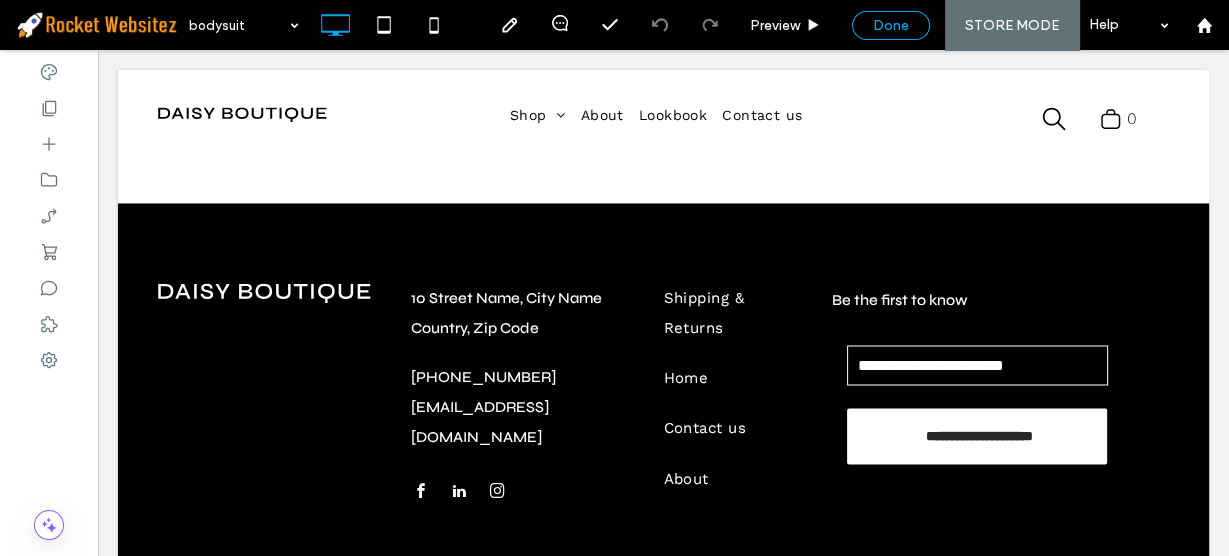 click on "Done" at bounding box center [891, 25] 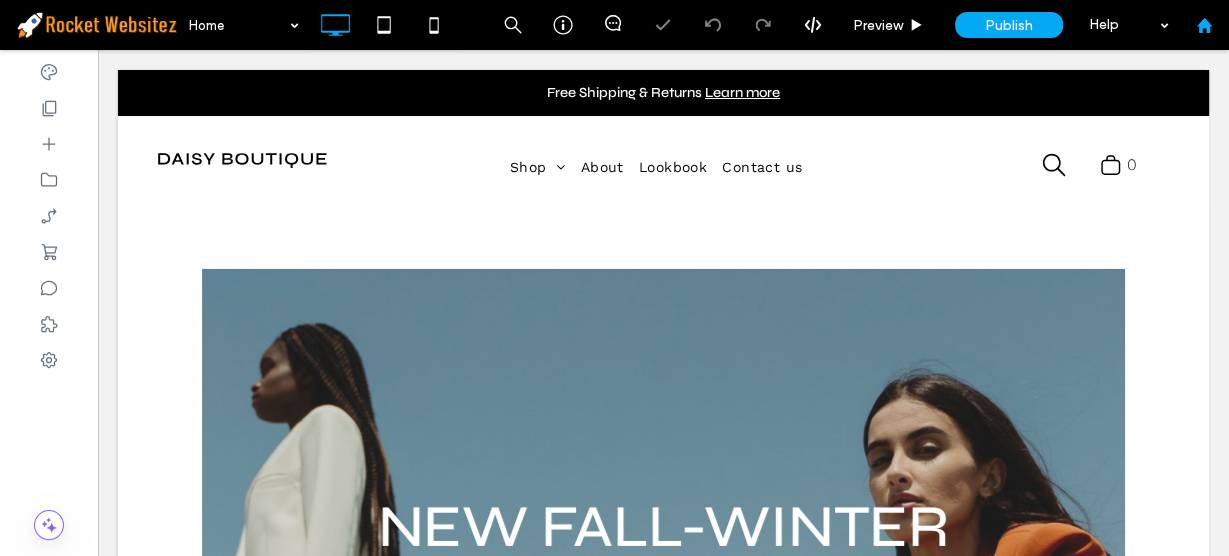 scroll, scrollTop: 0, scrollLeft: 0, axis: both 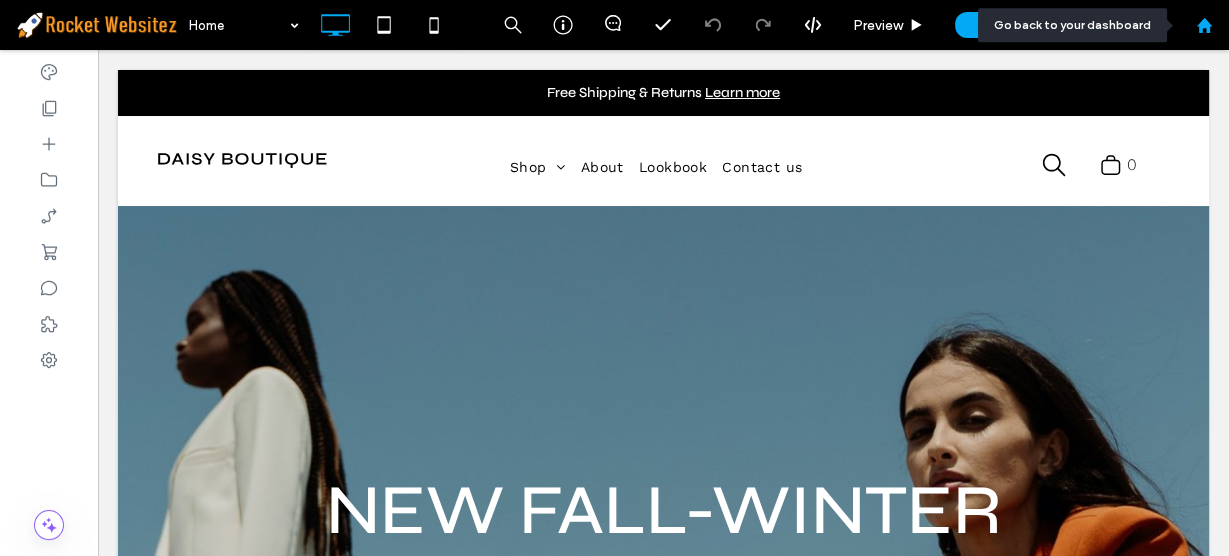 click 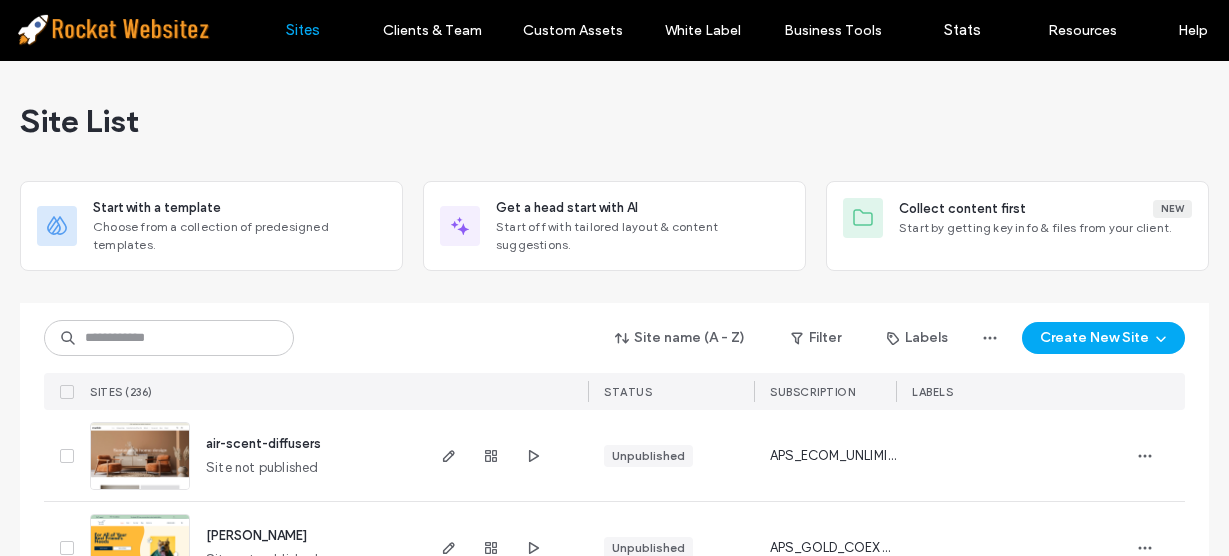 scroll, scrollTop: 0, scrollLeft: 0, axis: both 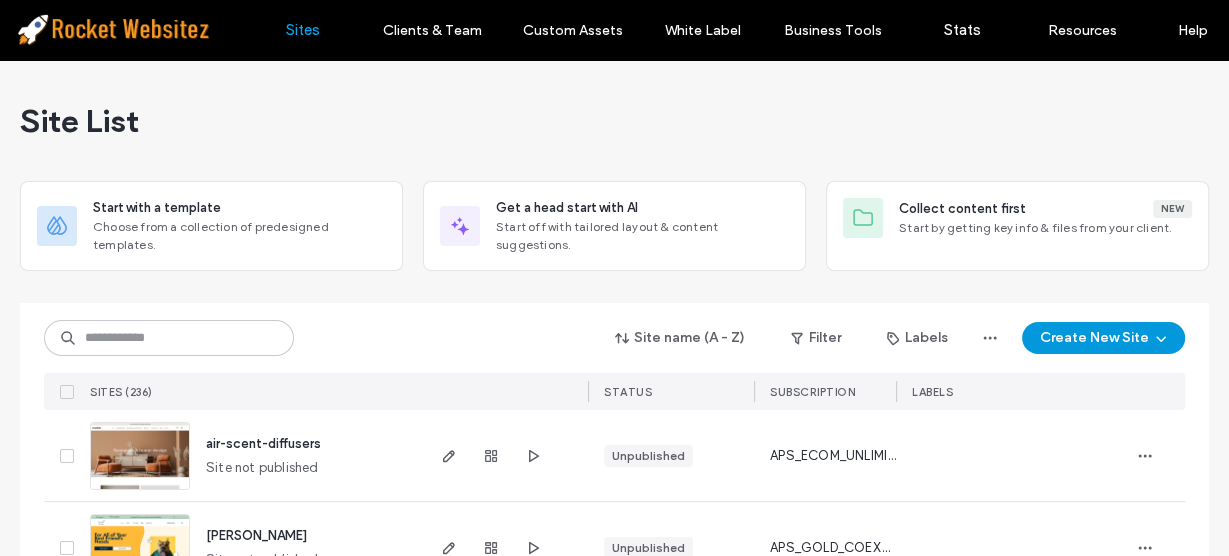 click on "Create New Site" at bounding box center (1103, 338) 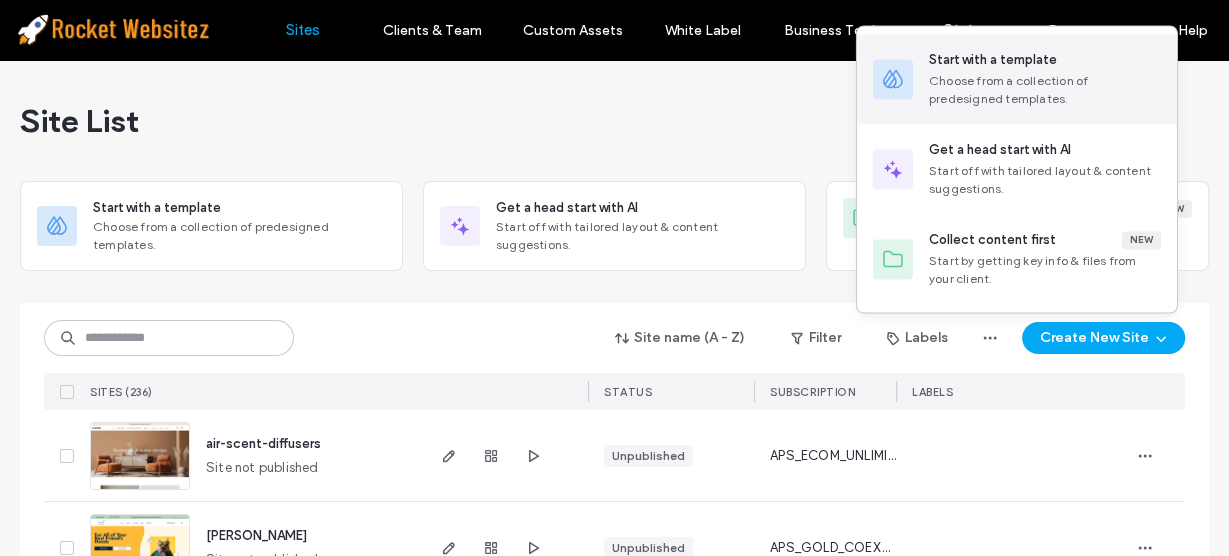 click on "Start with a template" at bounding box center (993, 60) 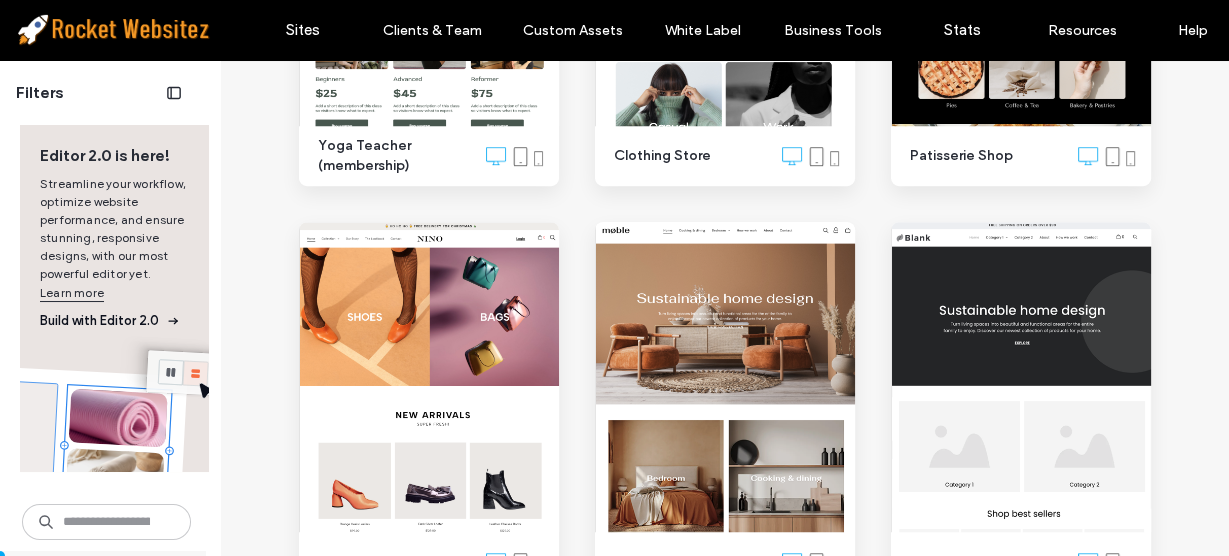 scroll, scrollTop: 829, scrollLeft: 0, axis: vertical 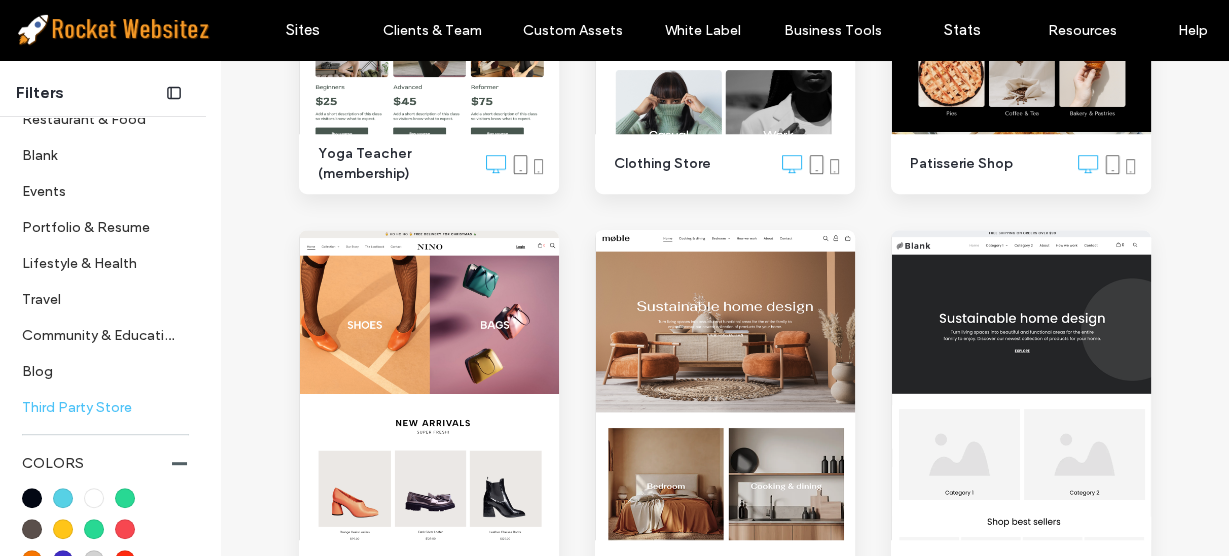 click on "Third Party Store" at bounding box center [98, 406] 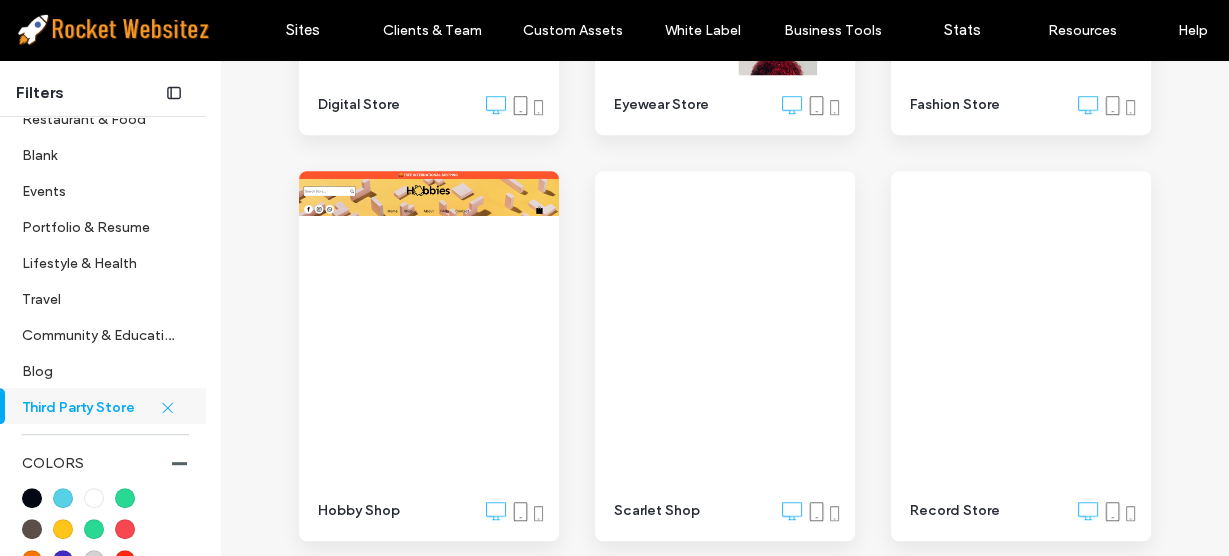 scroll, scrollTop: 889, scrollLeft: 0, axis: vertical 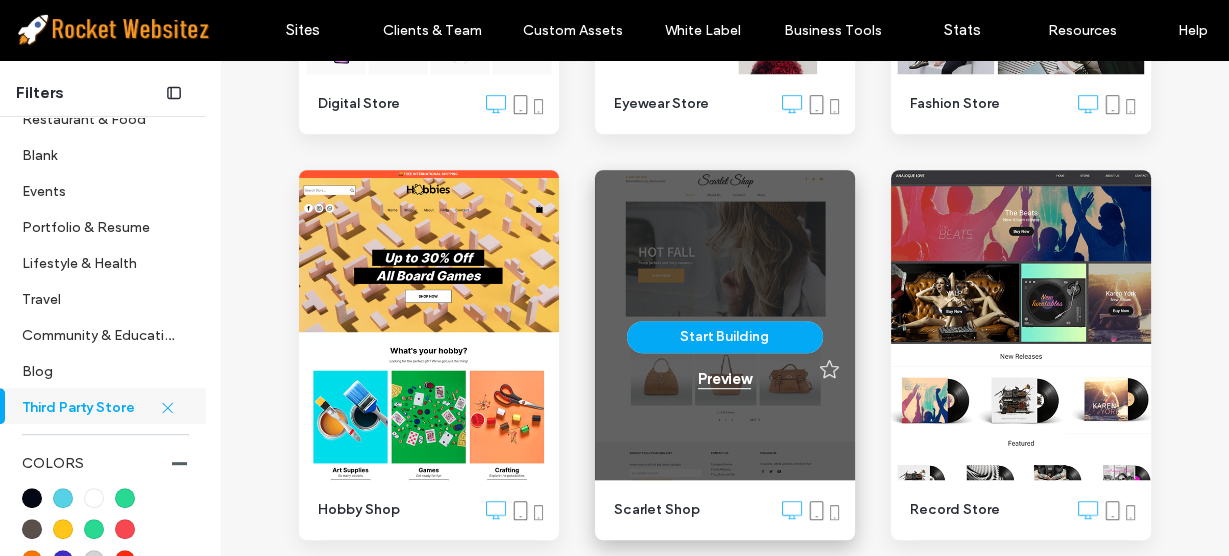 click on "Preview" at bounding box center [724, 379] 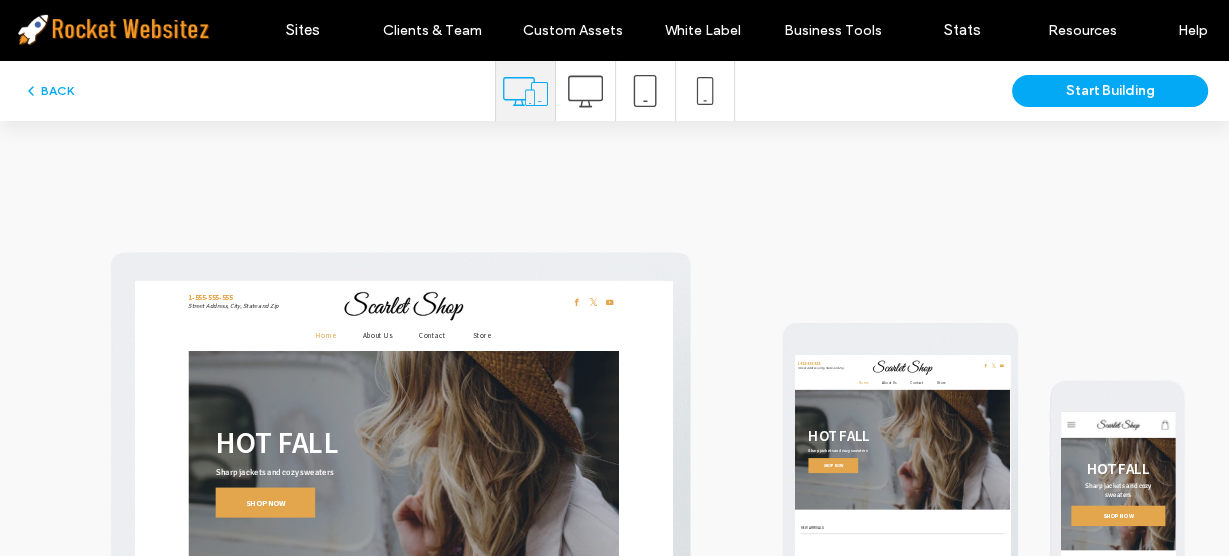 scroll, scrollTop: 0, scrollLeft: 0, axis: both 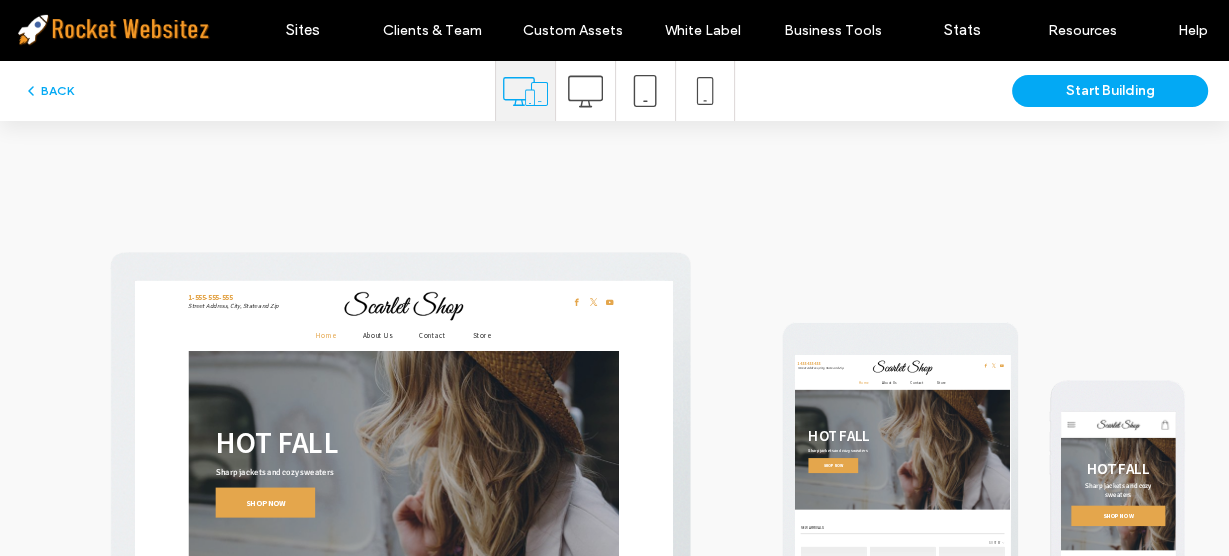 click 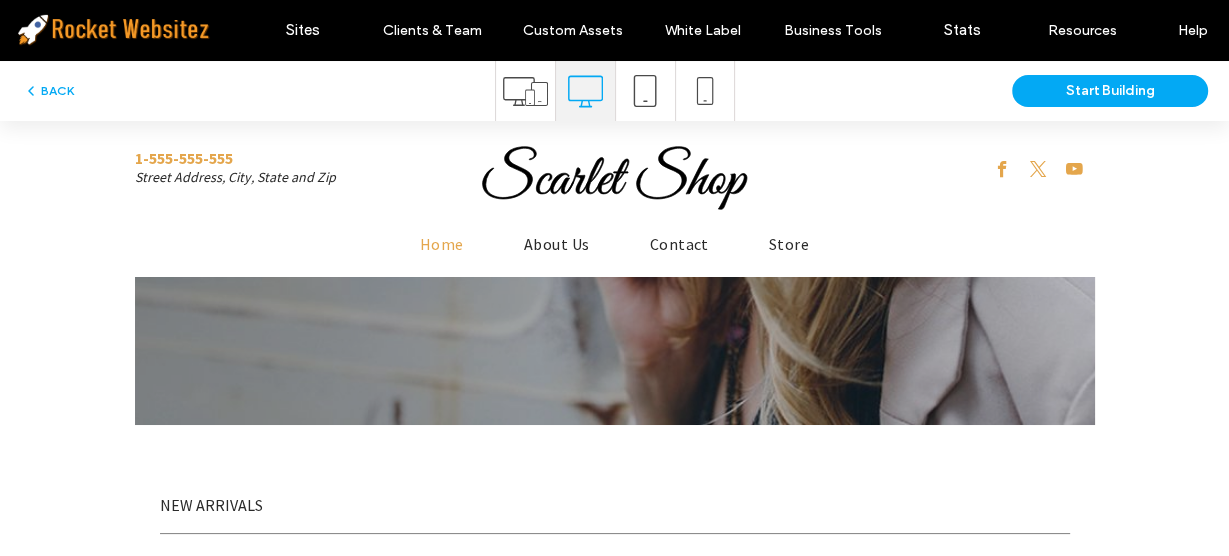 scroll, scrollTop: 0, scrollLeft: 0, axis: both 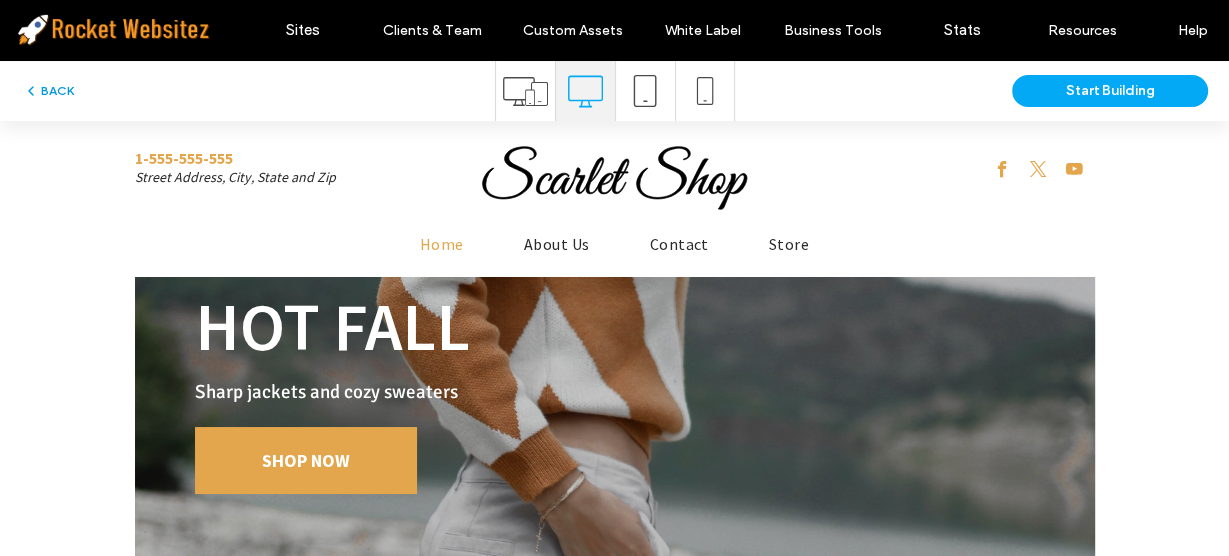 click on "BACK" at bounding box center [48, 91] 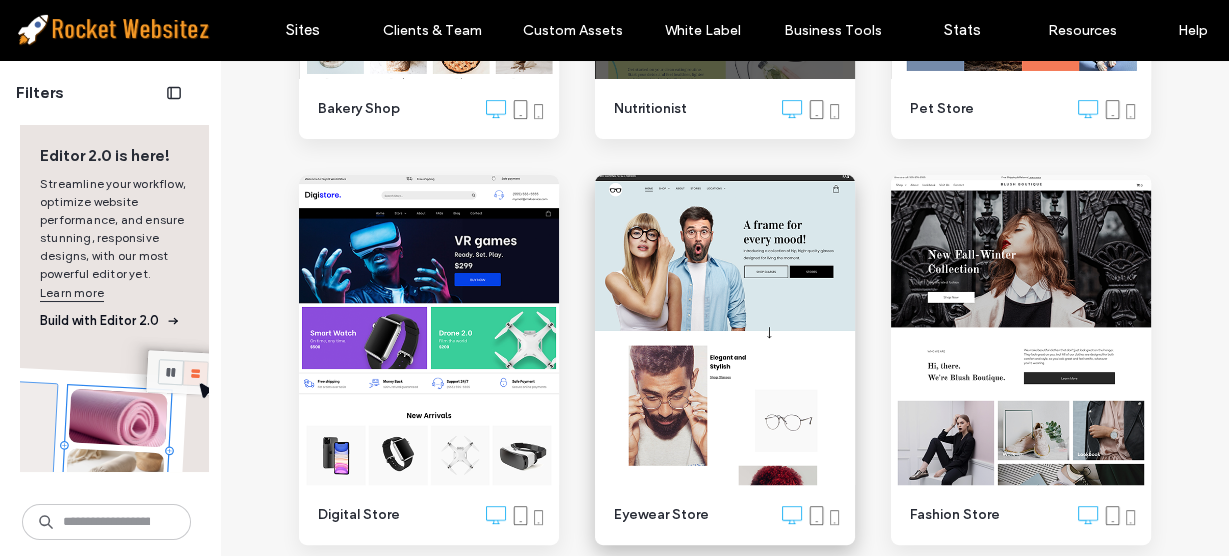 scroll, scrollTop: 479, scrollLeft: 0, axis: vertical 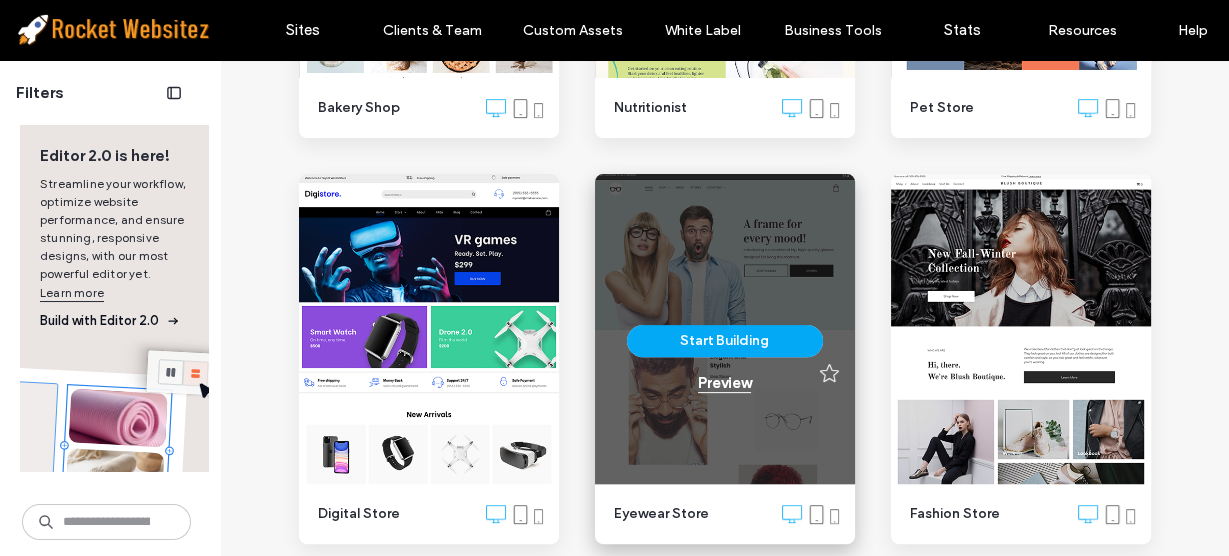 click on "Preview" at bounding box center [724, 383] 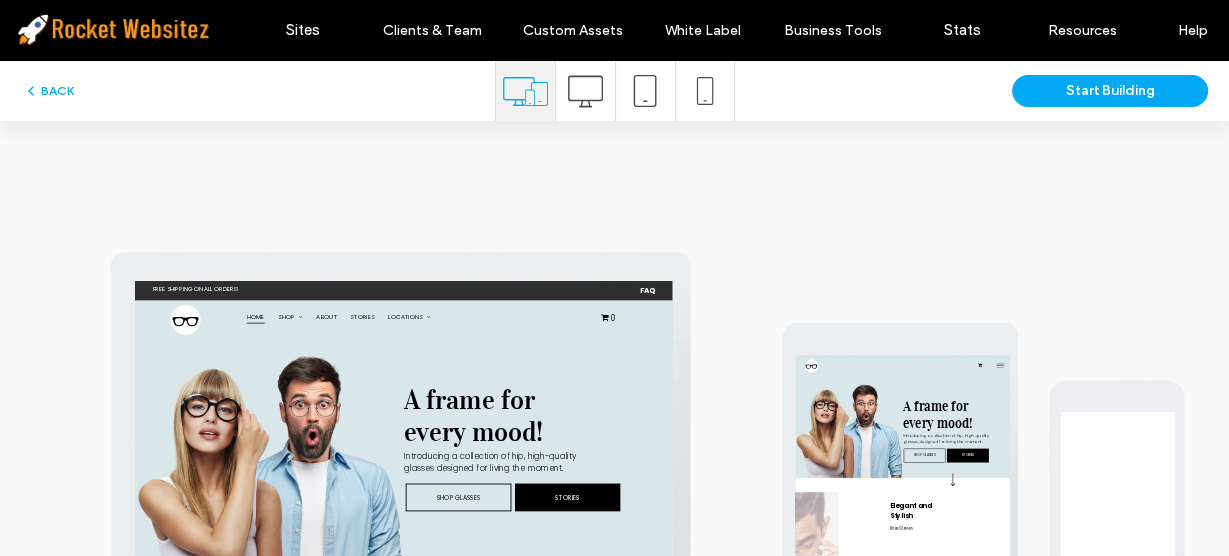 scroll, scrollTop: 0, scrollLeft: 0, axis: both 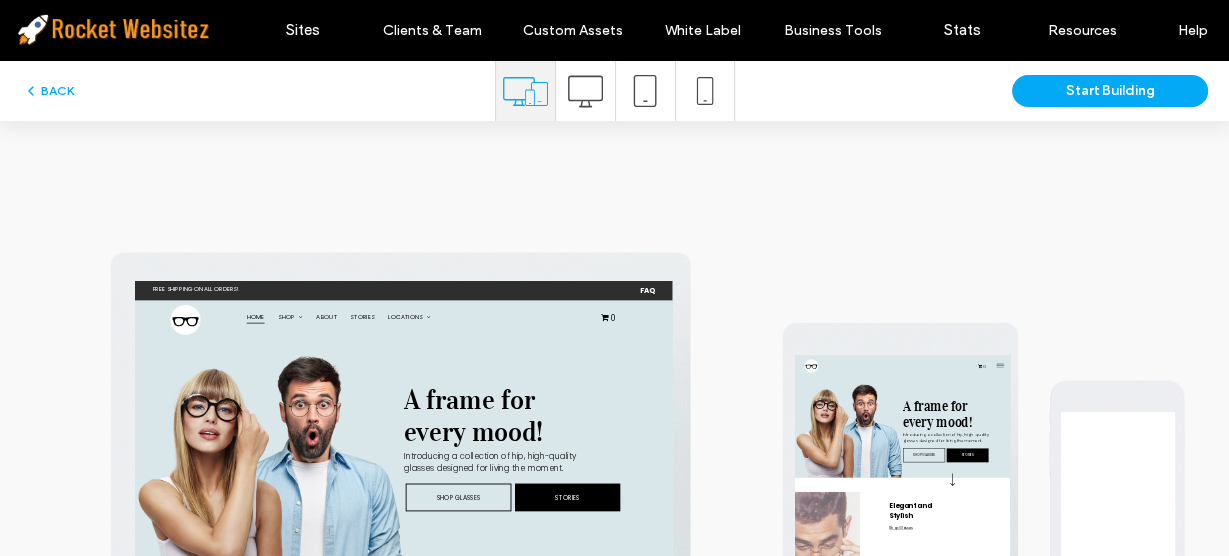 click 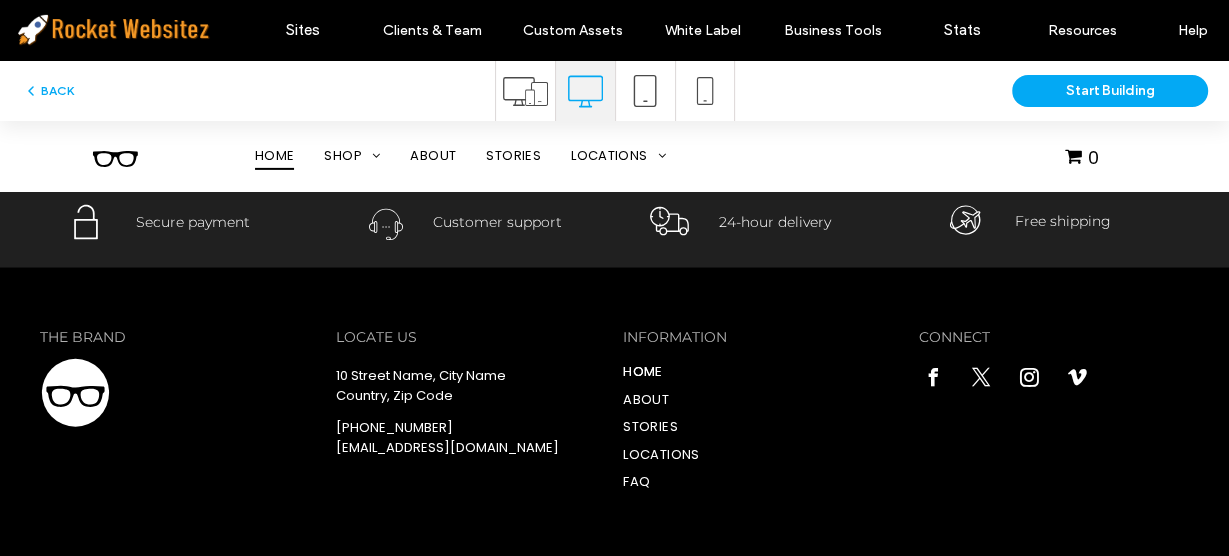 scroll, scrollTop: 3158, scrollLeft: 0, axis: vertical 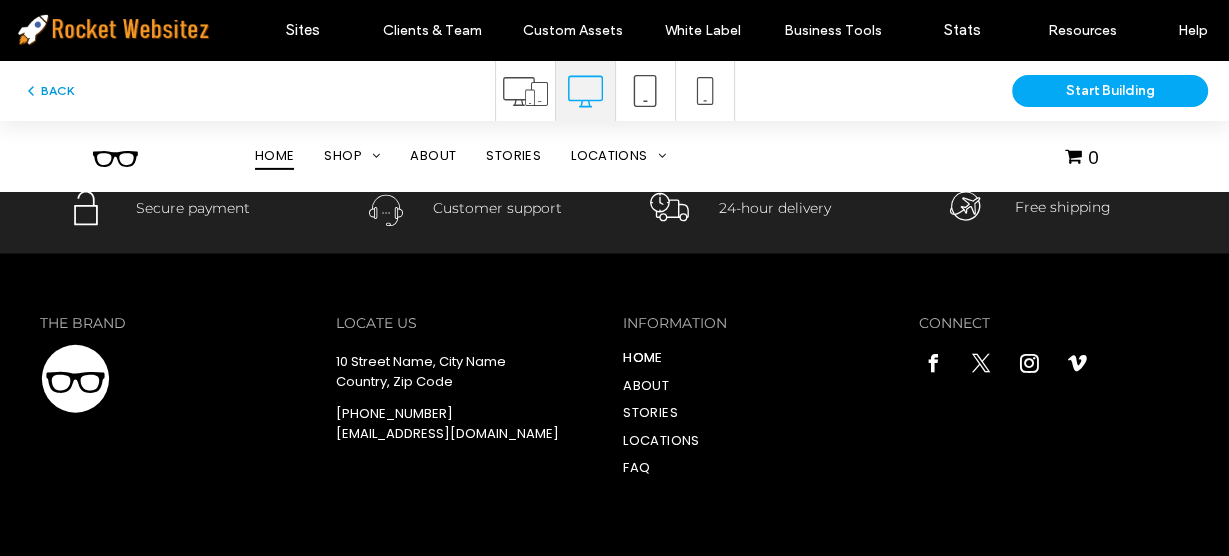 click on "BACK" at bounding box center [48, 91] 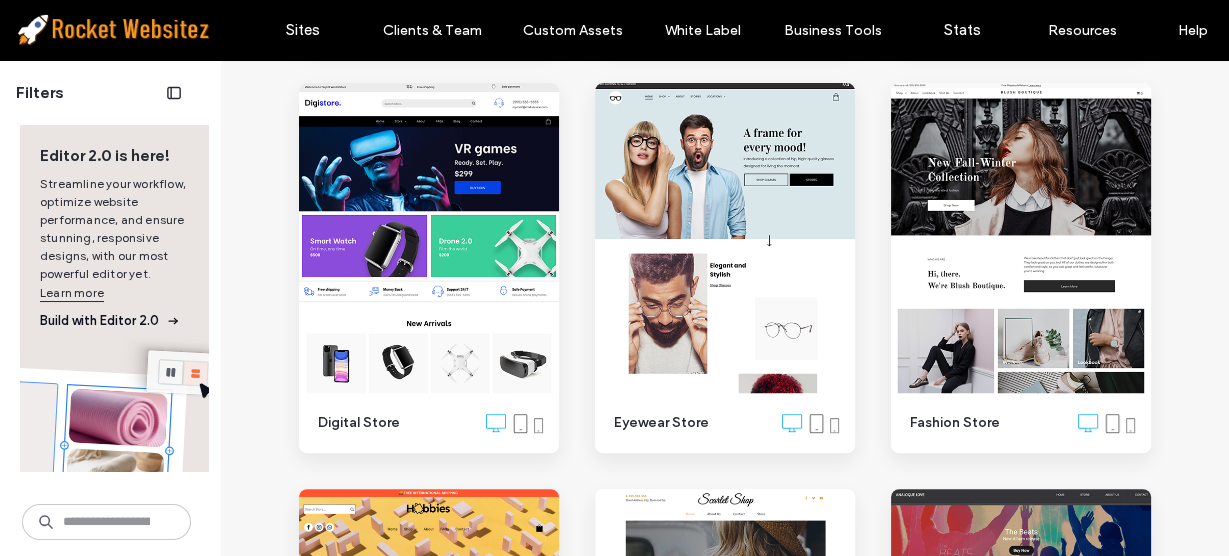 scroll, scrollTop: 520, scrollLeft: 0, axis: vertical 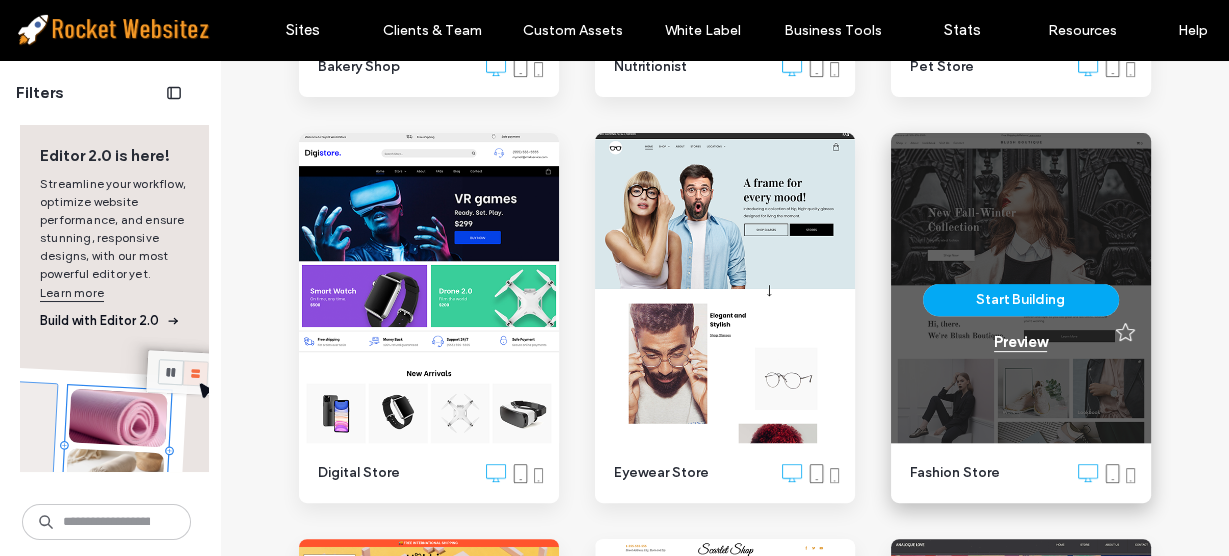 click on "Preview" at bounding box center (1020, 342) 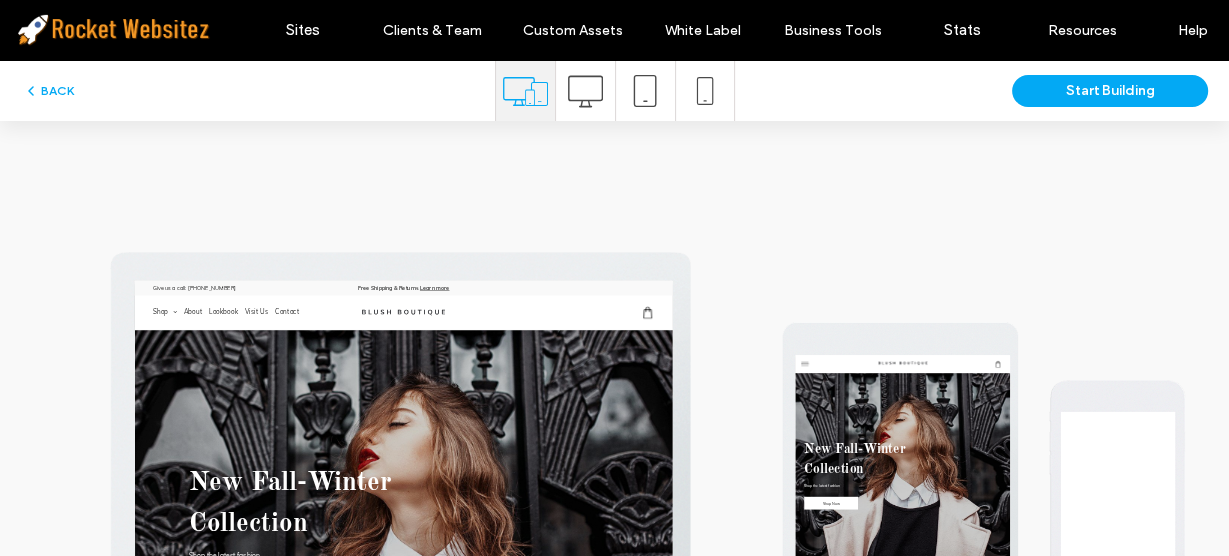 scroll, scrollTop: 0, scrollLeft: 0, axis: both 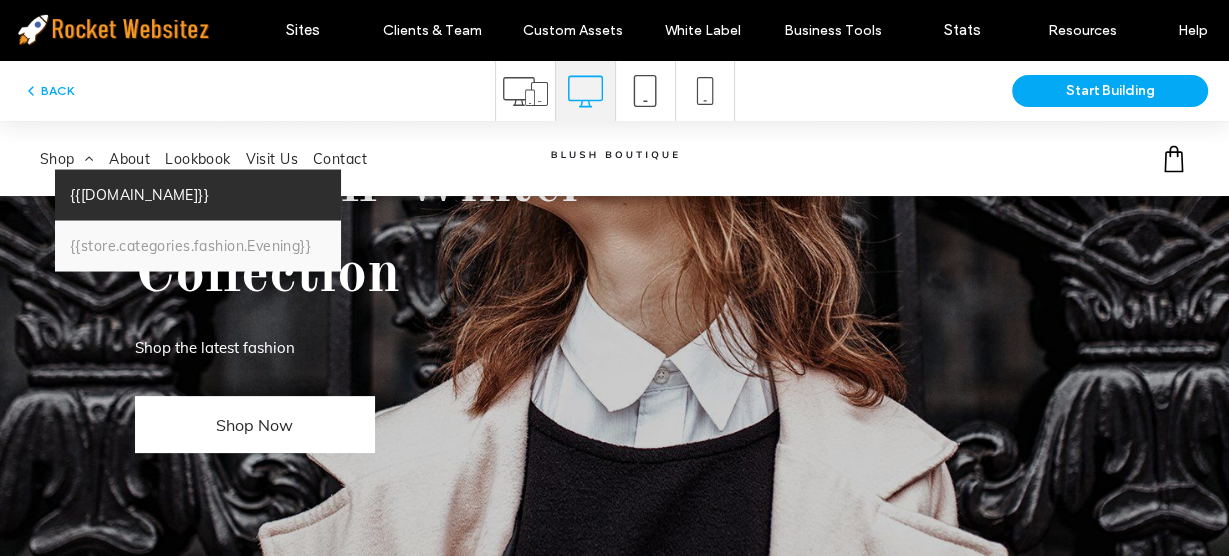 click on "{{store.categories.fashion.Work}}" at bounding box center (139, 194) 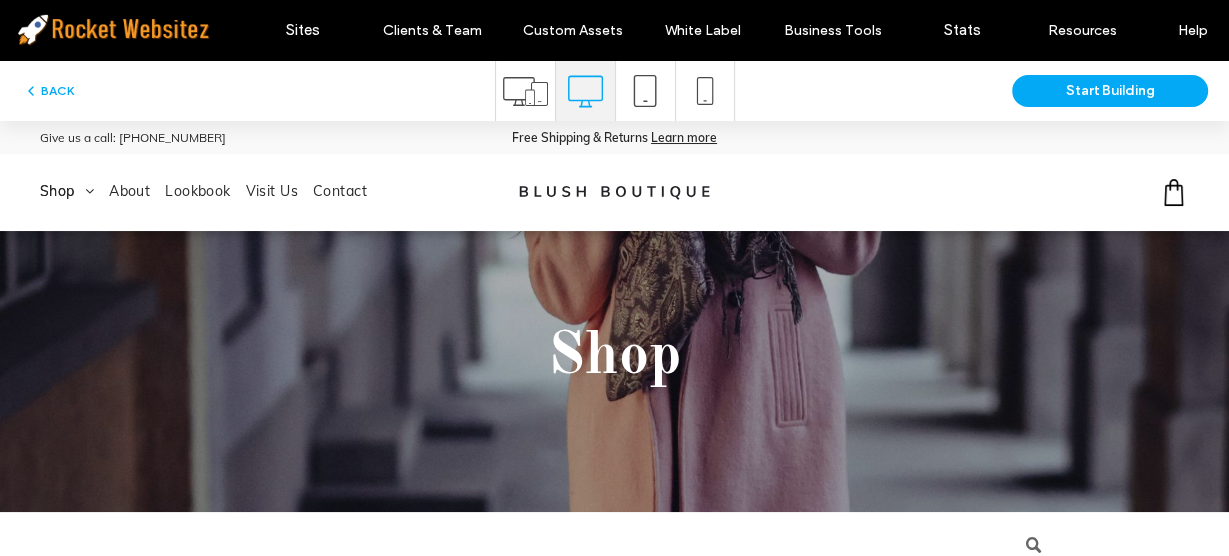 scroll, scrollTop: 0, scrollLeft: 0, axis: both 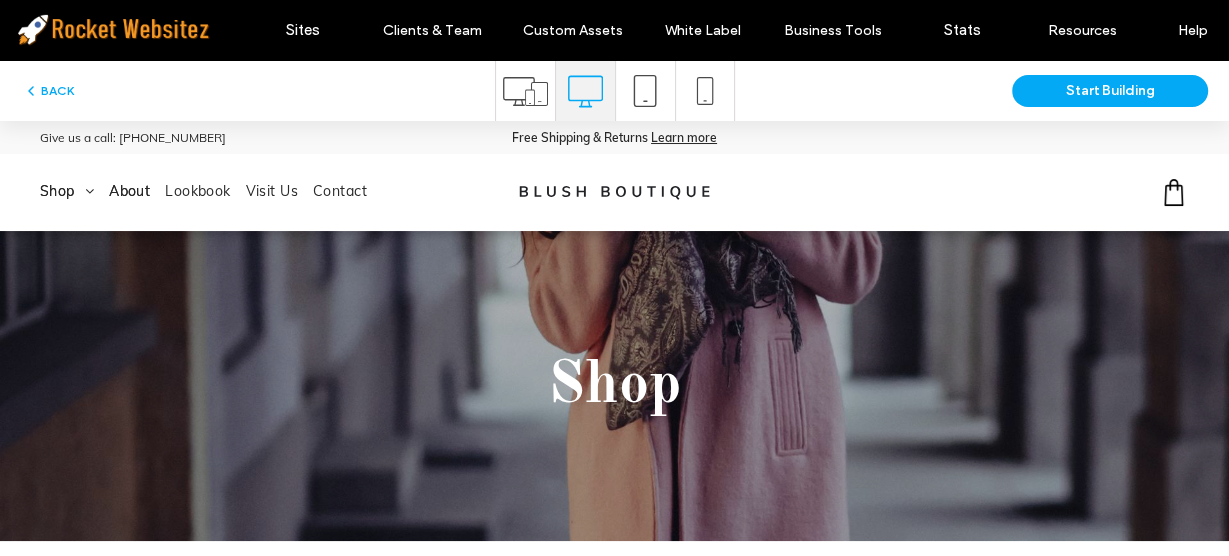 click on "About" at bounding box center (129, 191) 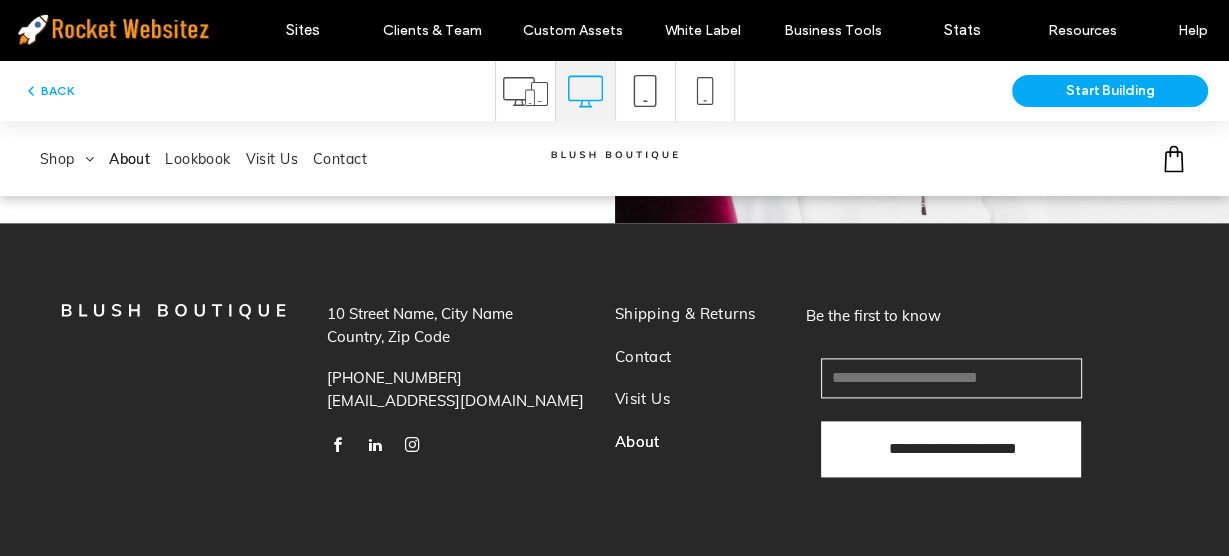 scroll, scrollTop: 2171, scrollLeft: 0, axis: vertical 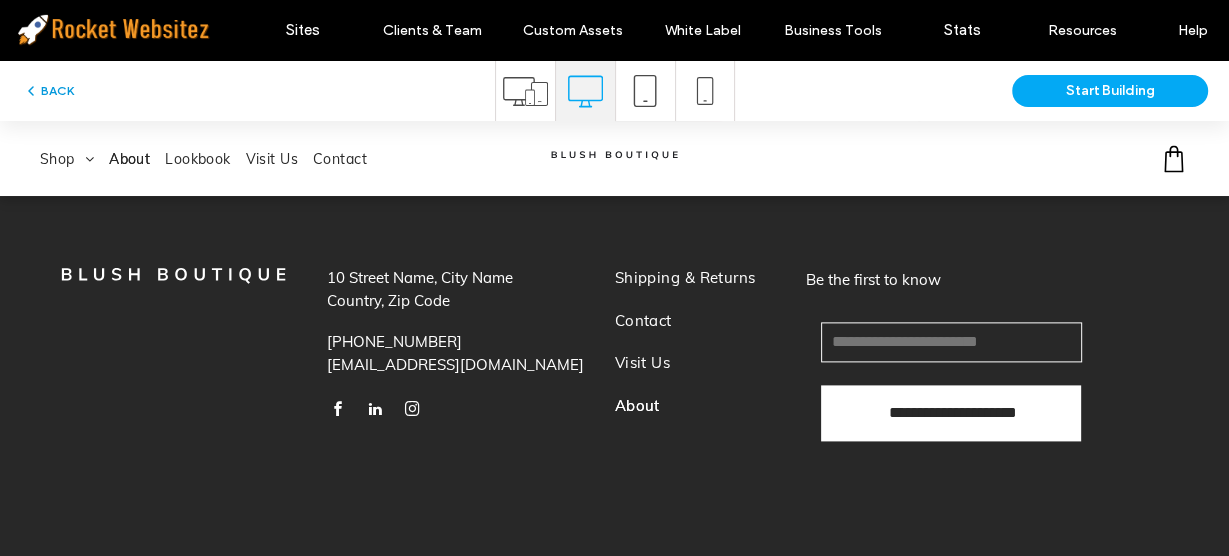 click on "BACK" at bounding box center [48, 91] 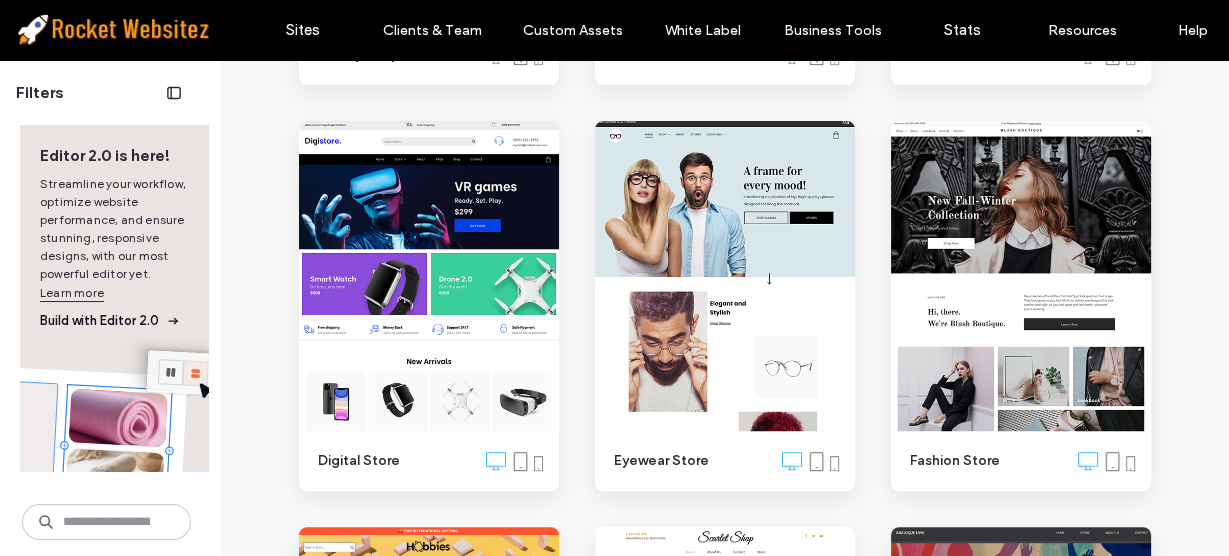scroll, scrollTop: 526, scrollLeft: 0, axis: vertical 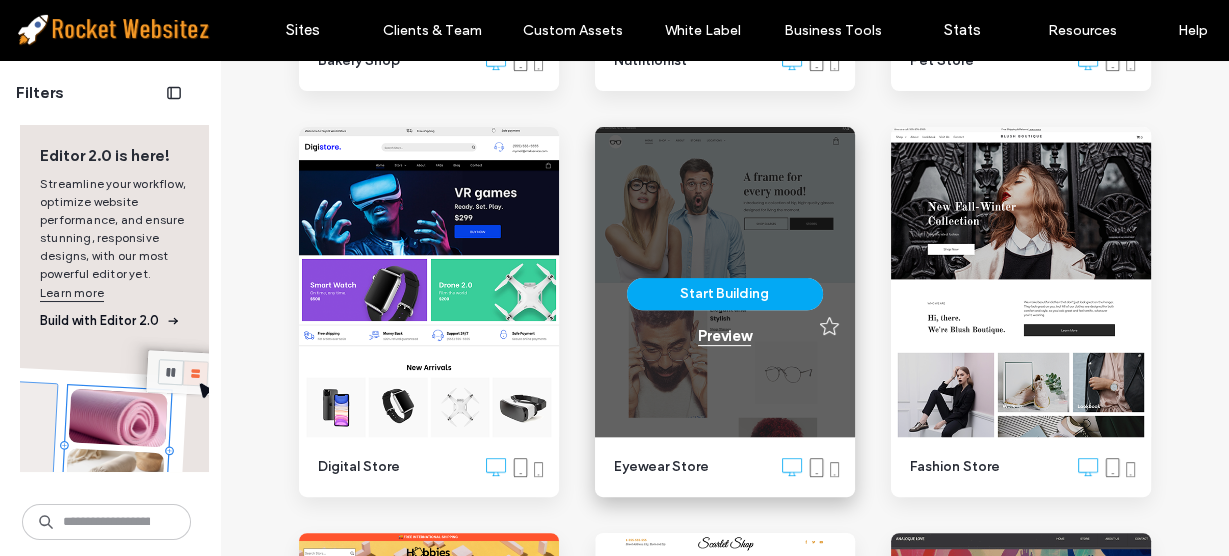 click on "Preview" at bounding box center (724, 336) 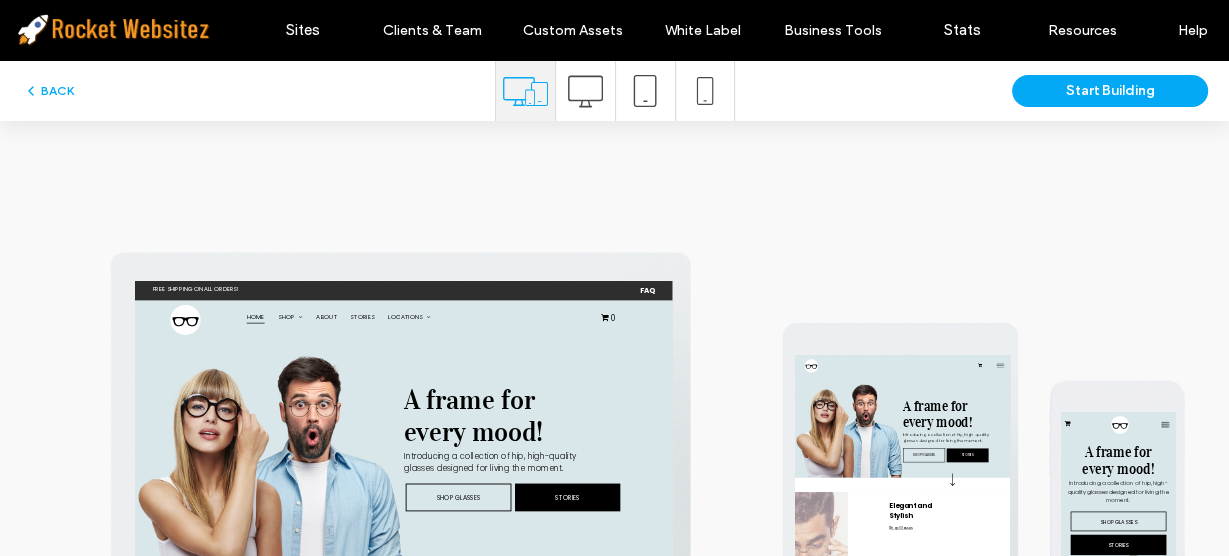 scroll, scrollTop: 0, scrollLeft: 0, axis: both 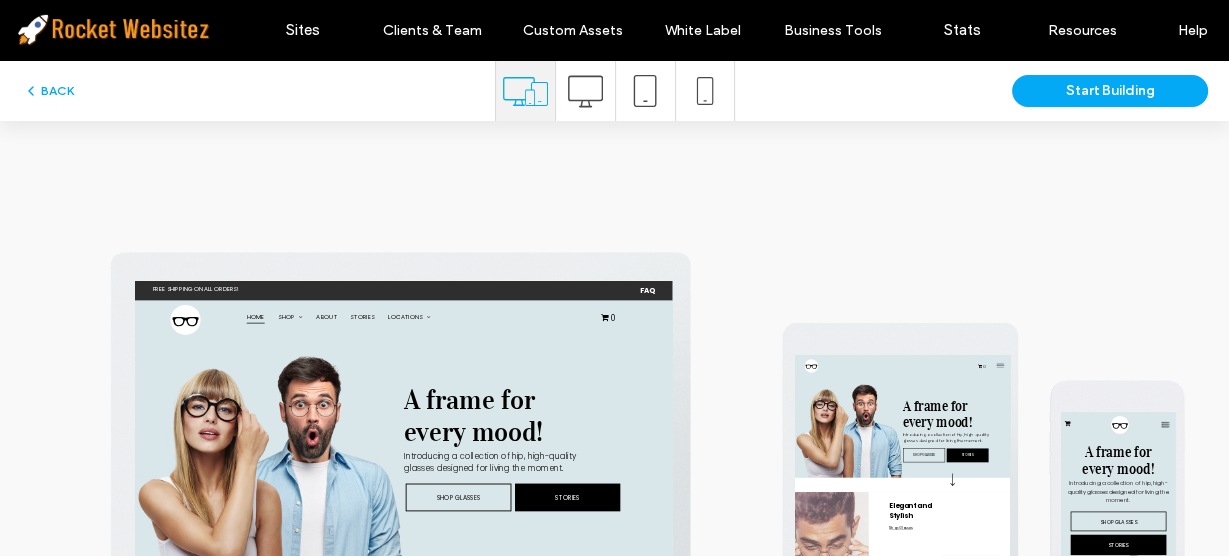 click 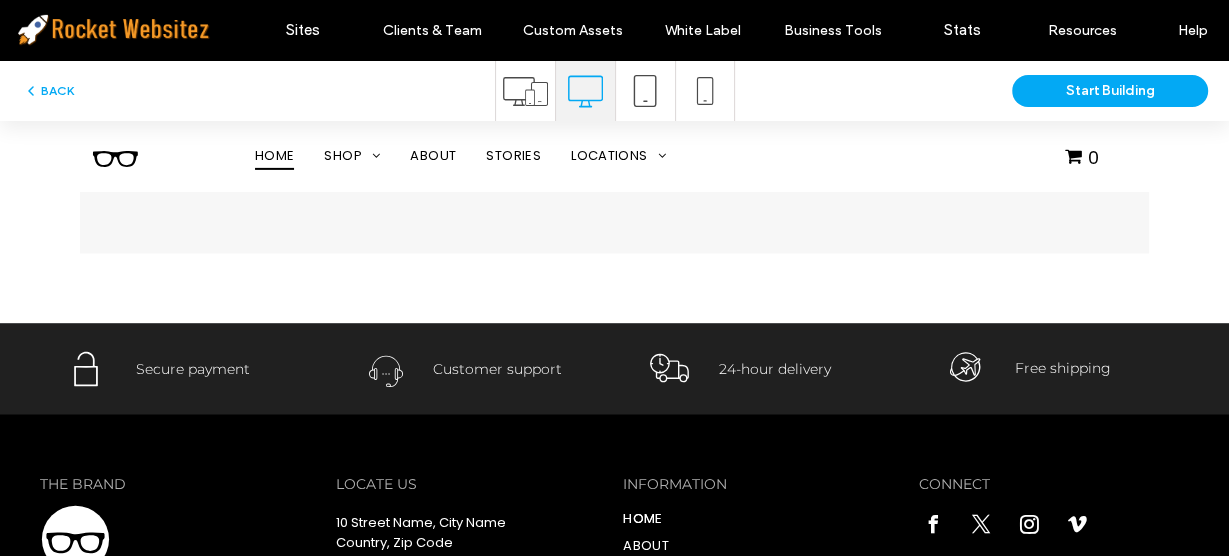 scroll, scrollTop: 3028, scrollLeft: 0, axis: vertical 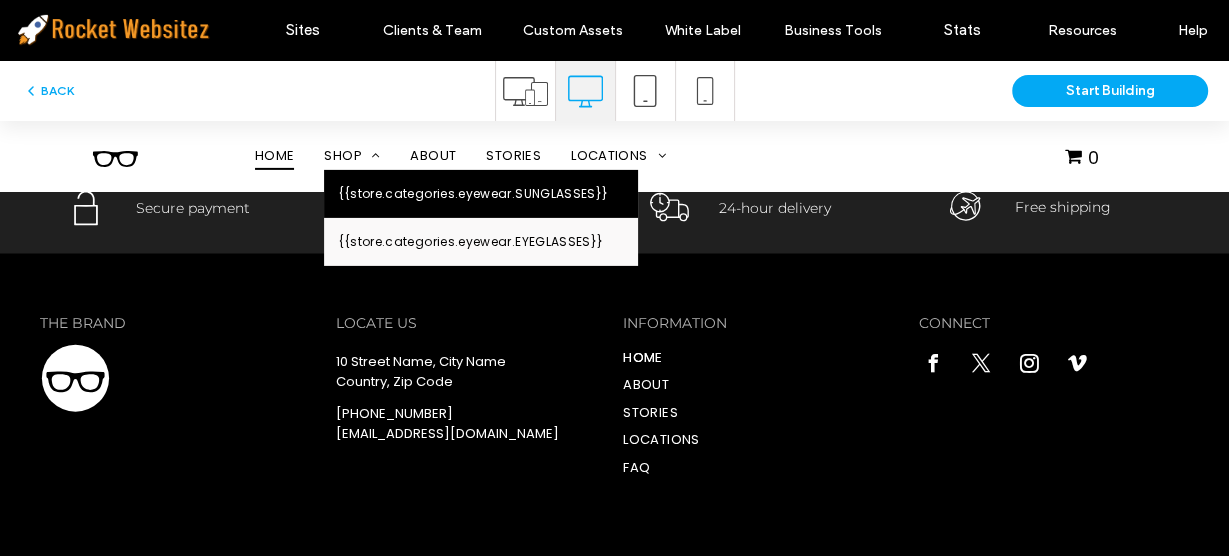 click on "{{store.categories.eyewear.SUNGLASSES}}" at bounding box center [473, 194] 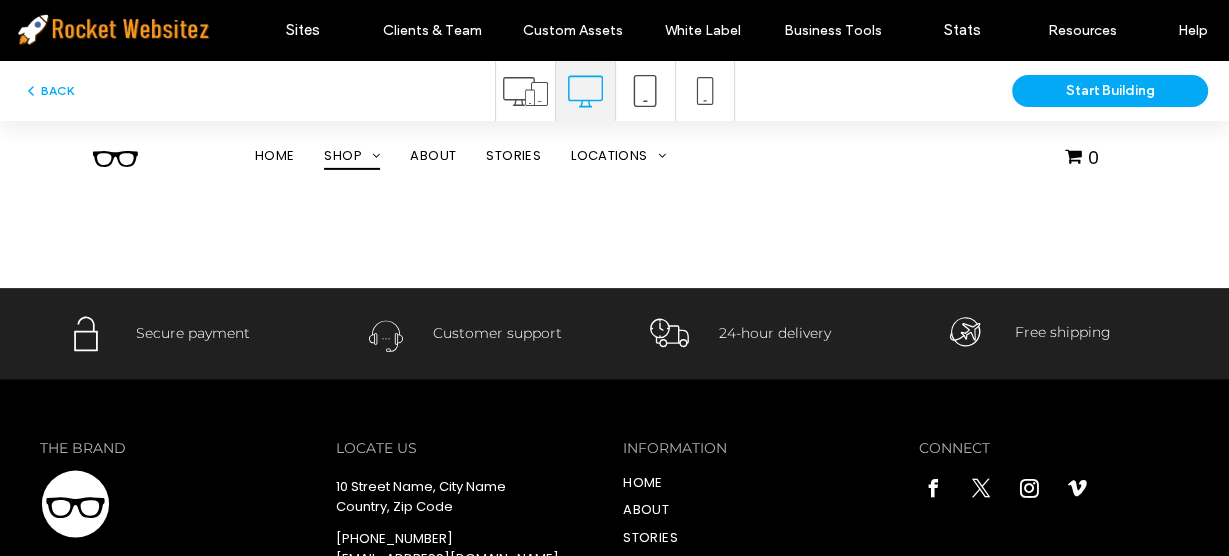 scroll, scrollTop: 2079, scrollLeft: 0, axis: vertical 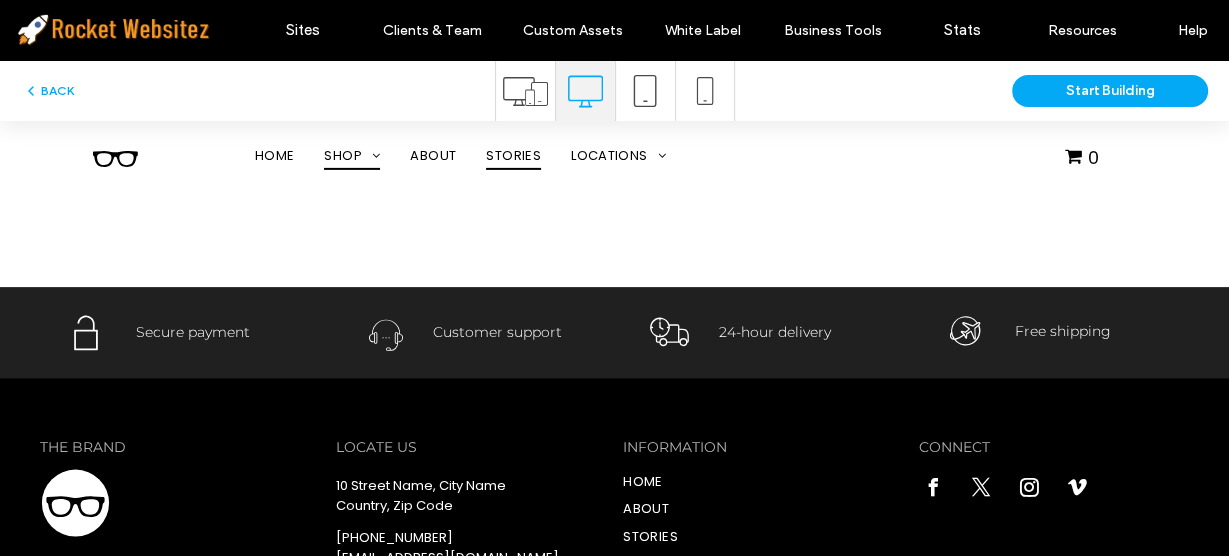 click on "STORIES" at bounding box center [513, 155] 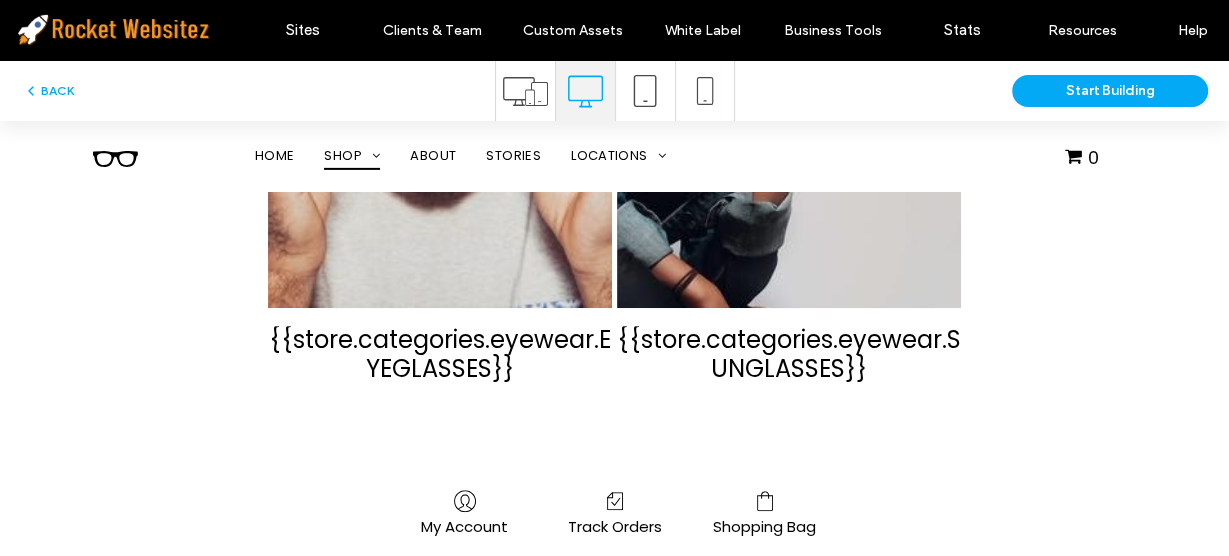 scroll, scrollTop: 751, scrollLeft: 0, axis: vertical 